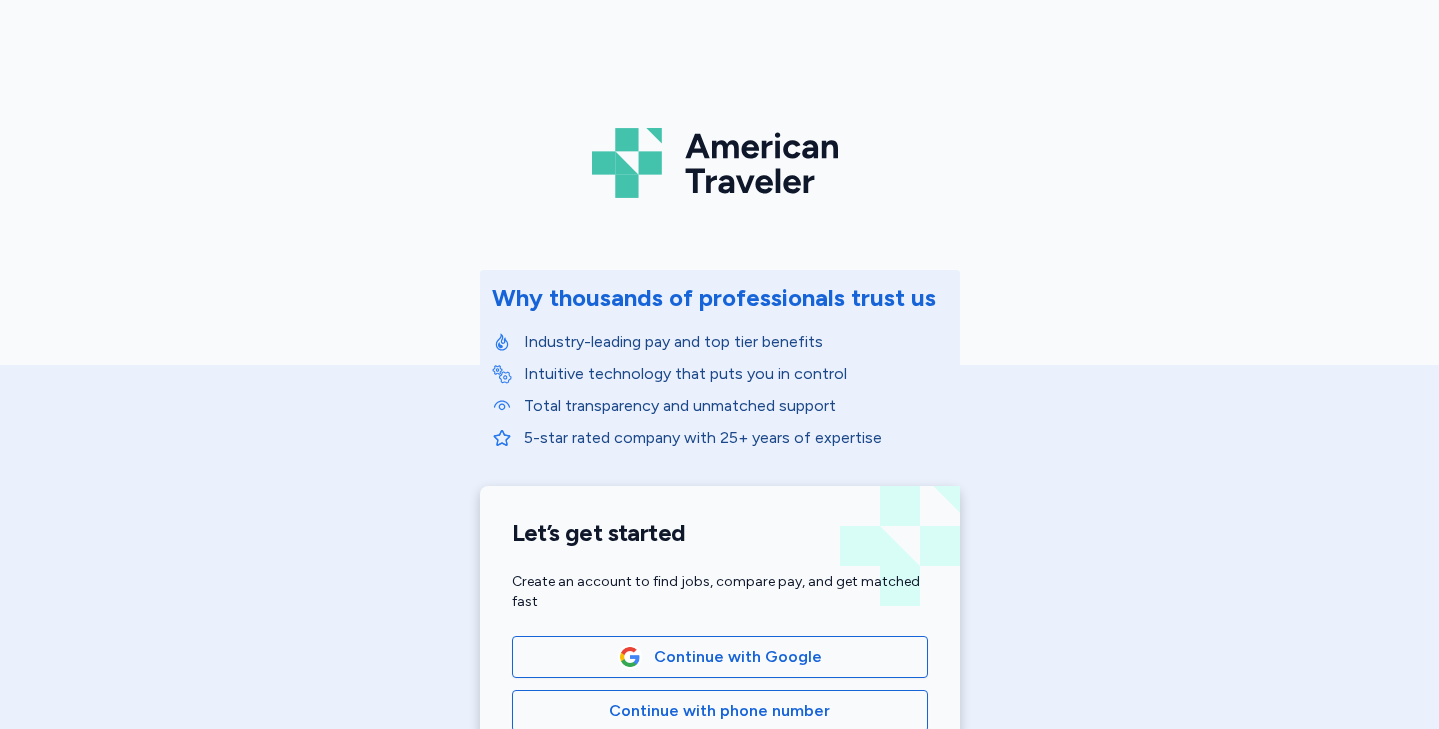 scroll, scrollTop: 0, scrollLeft: 0, axis: both 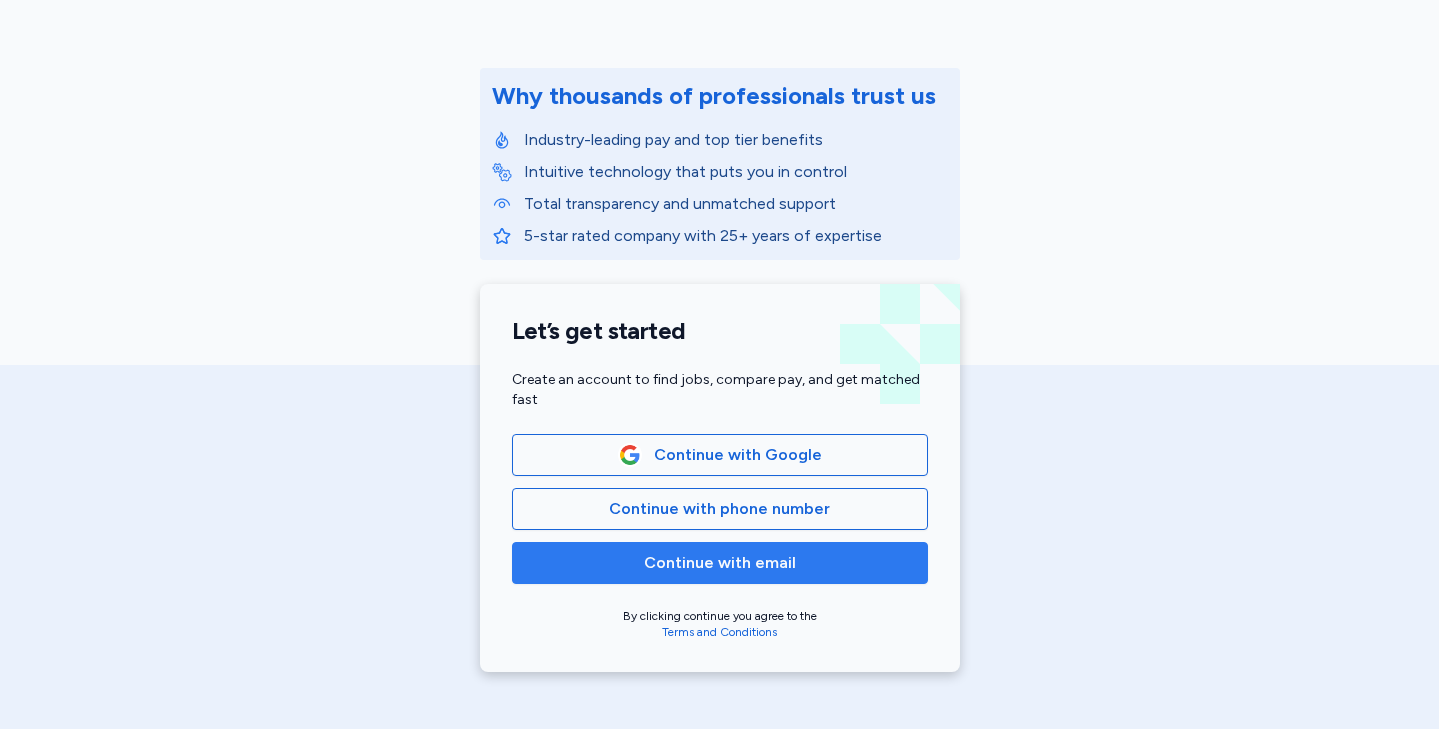 click on "Continue with email" at bounding box center [720, 563] 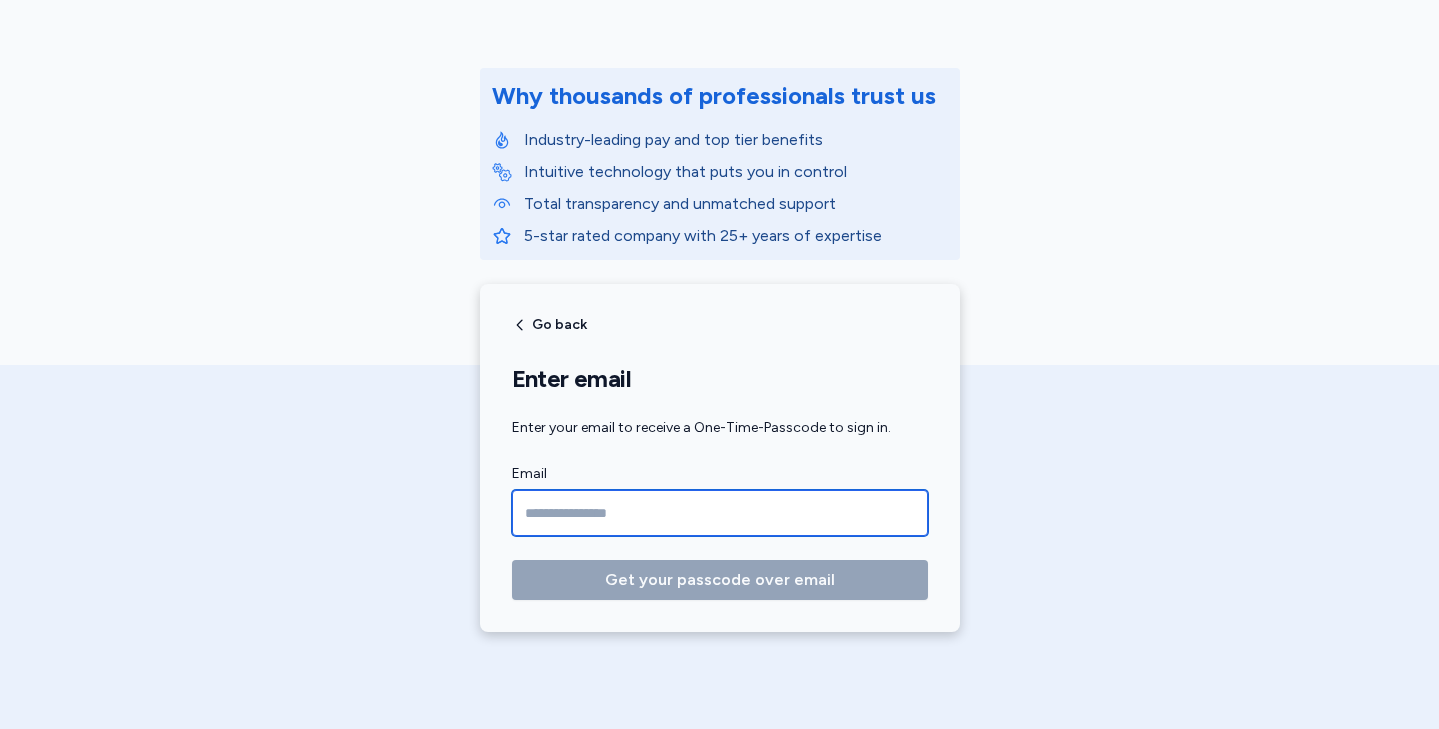 type on "**********" 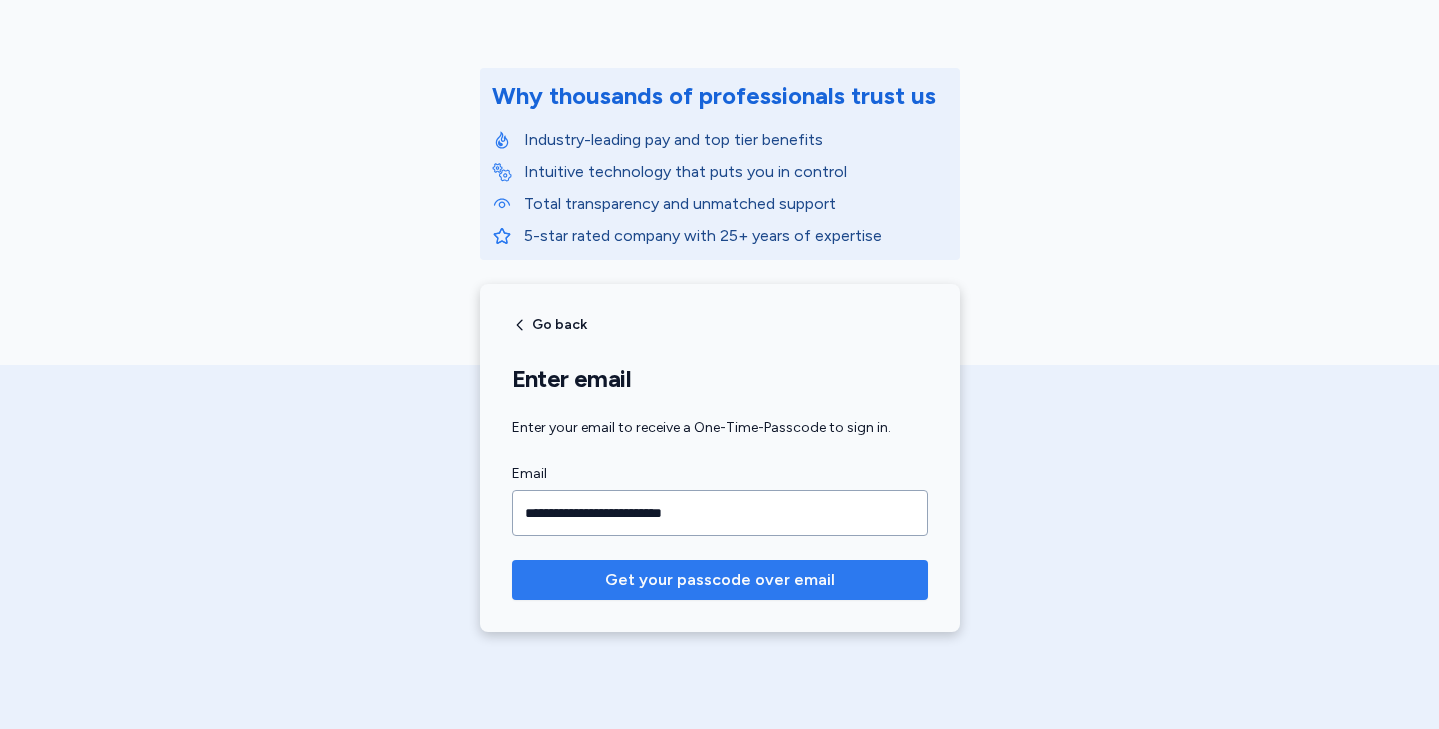 click on "Get your passcode over email" at bounding box center (720, 580) 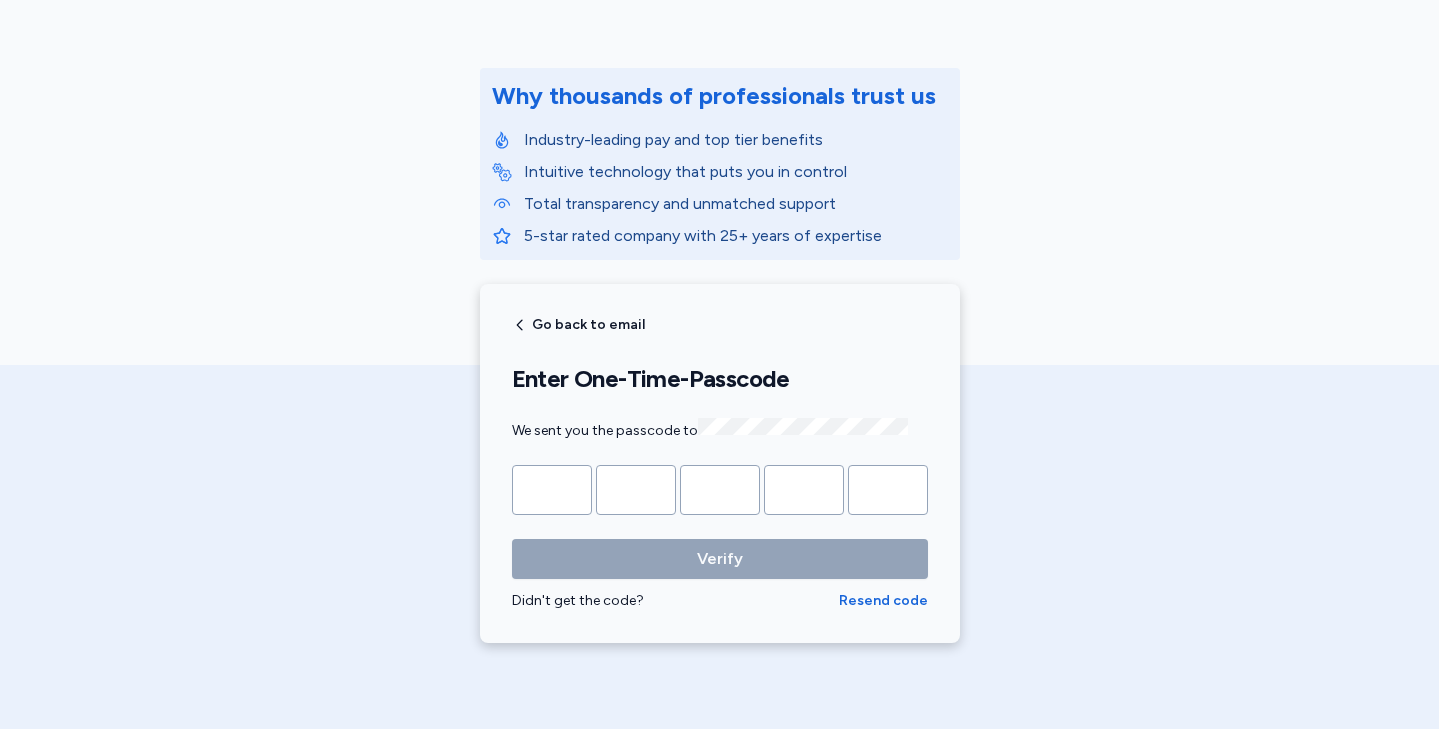 type on "*" 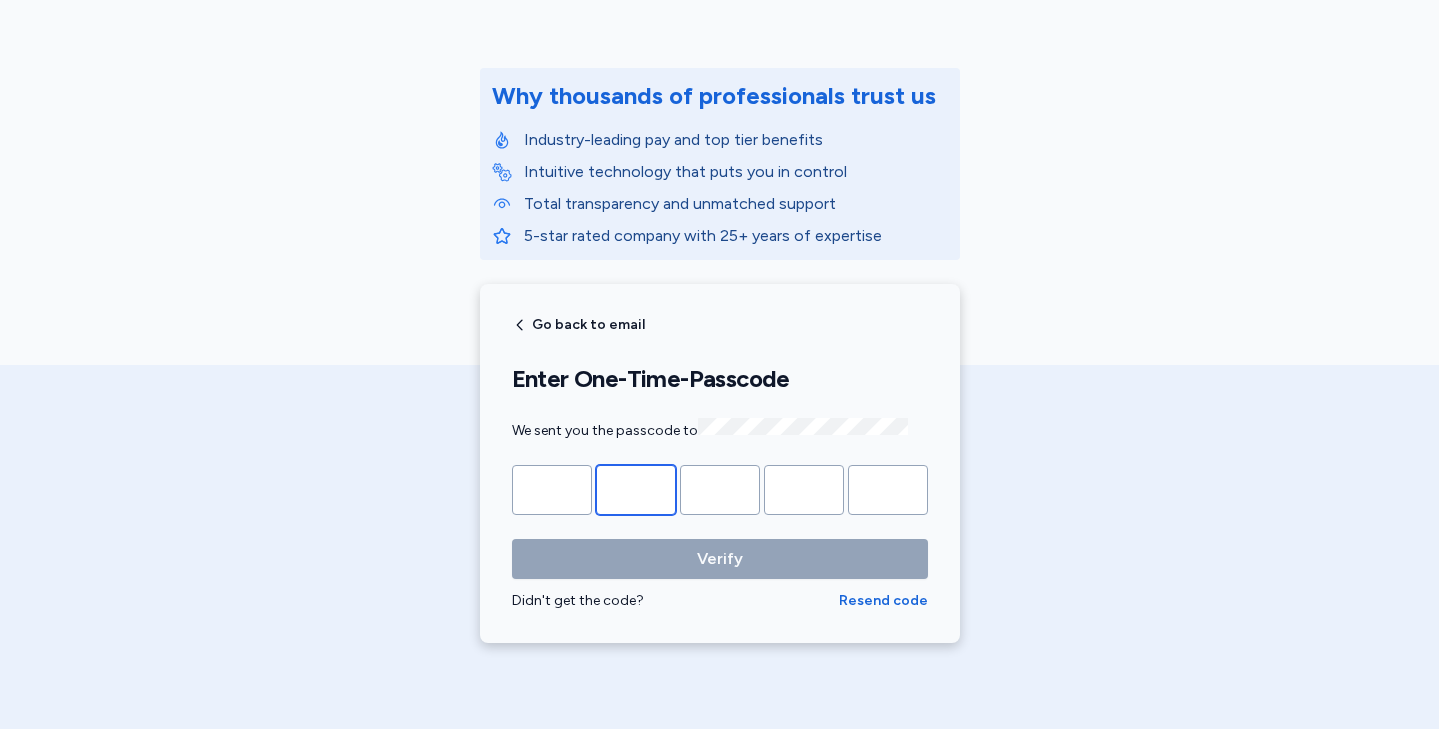 type on "*" 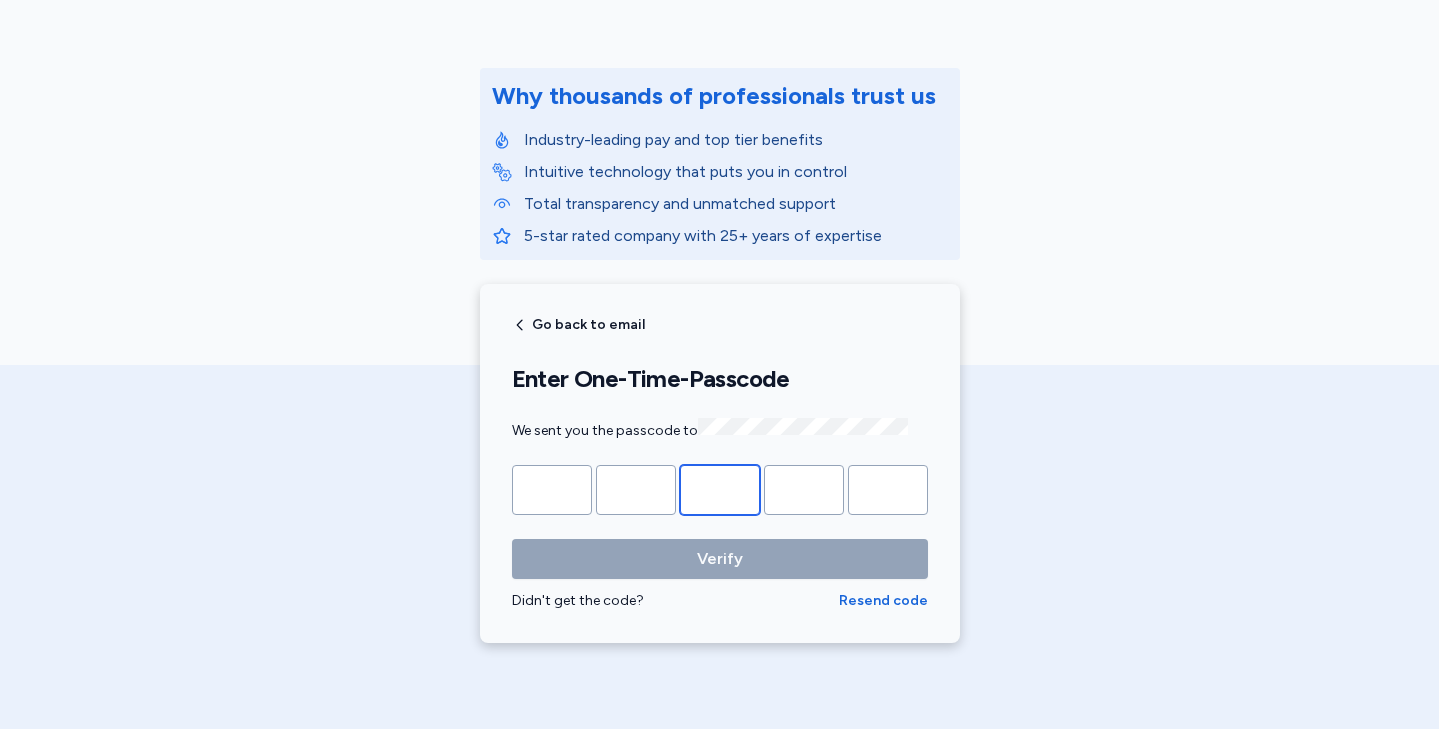 type on "*" 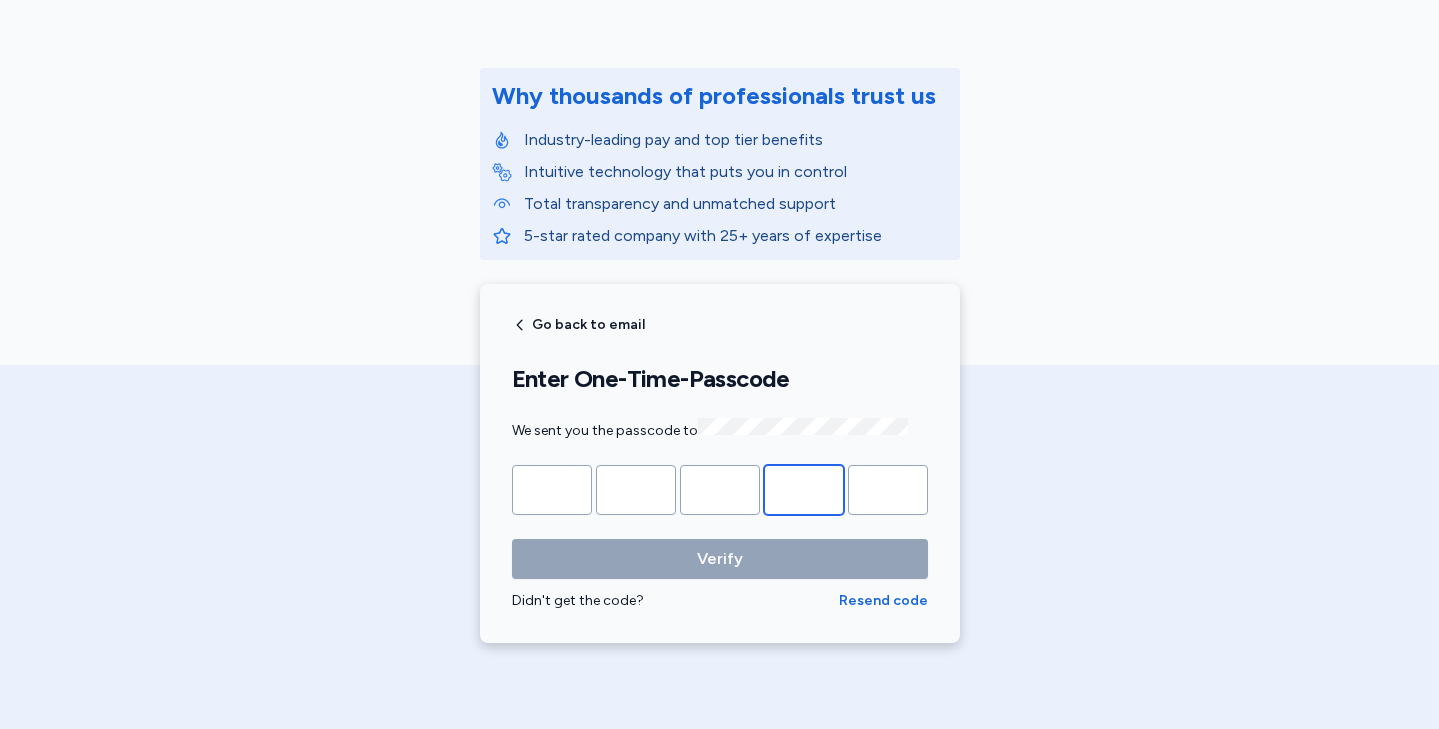 type on "*" 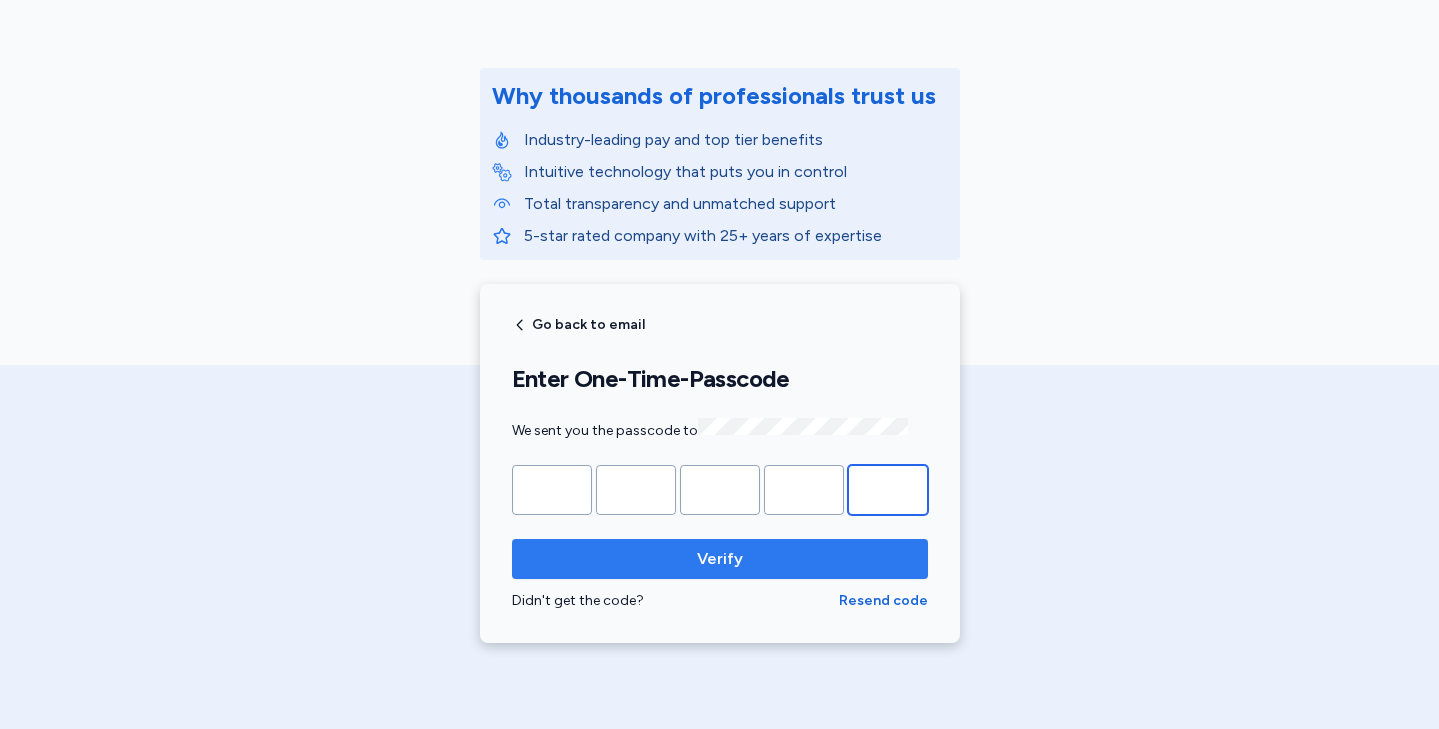 type on "*" 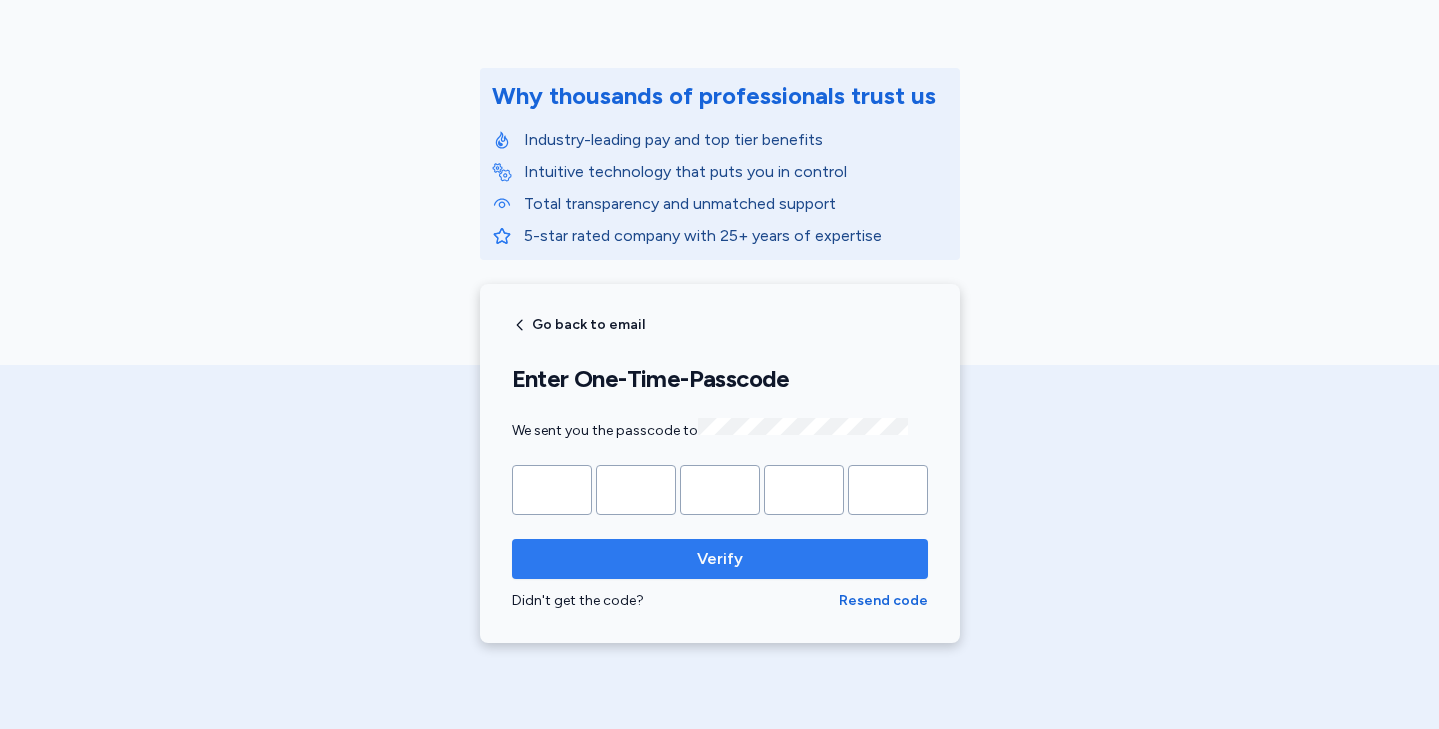 click on "Verify" at bounding box center (720, 559) 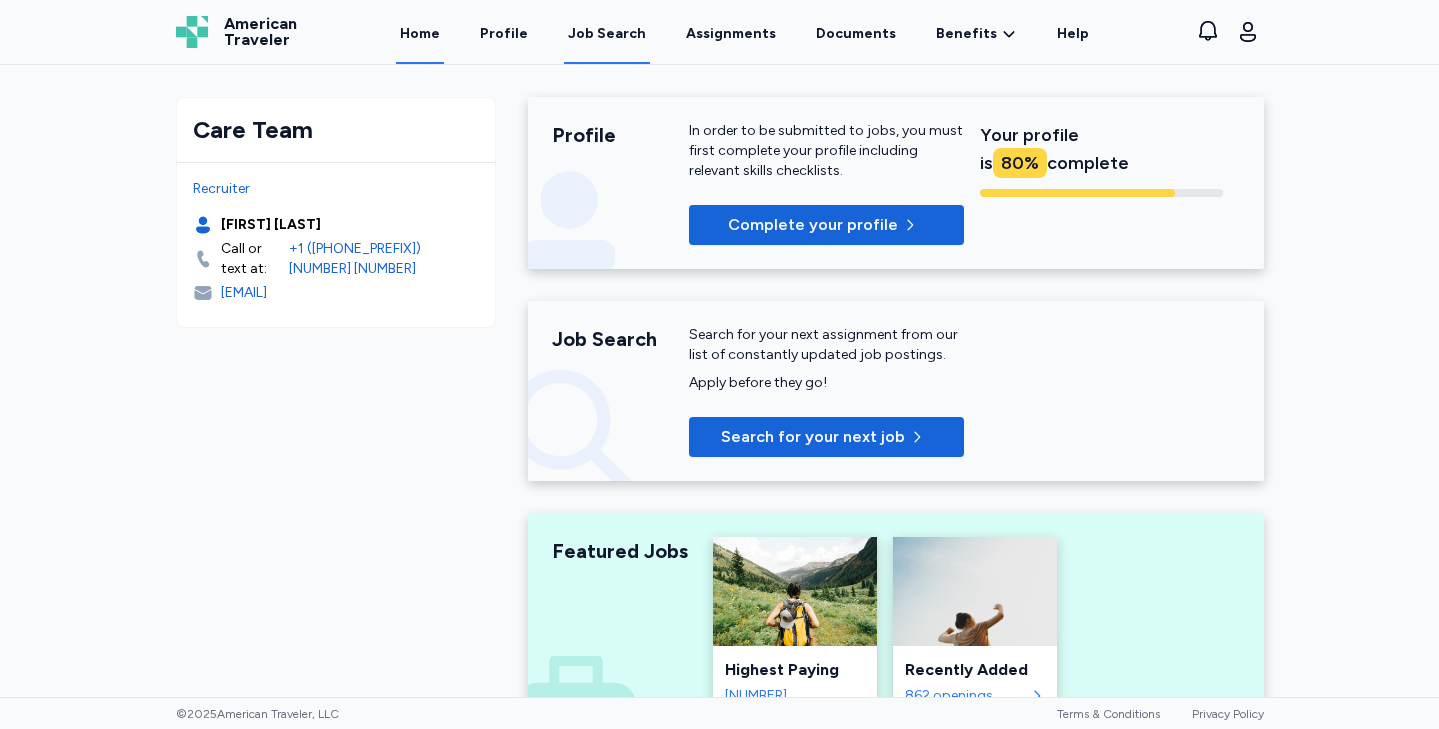 click on "Job Search" at bounding box center [607, 34] 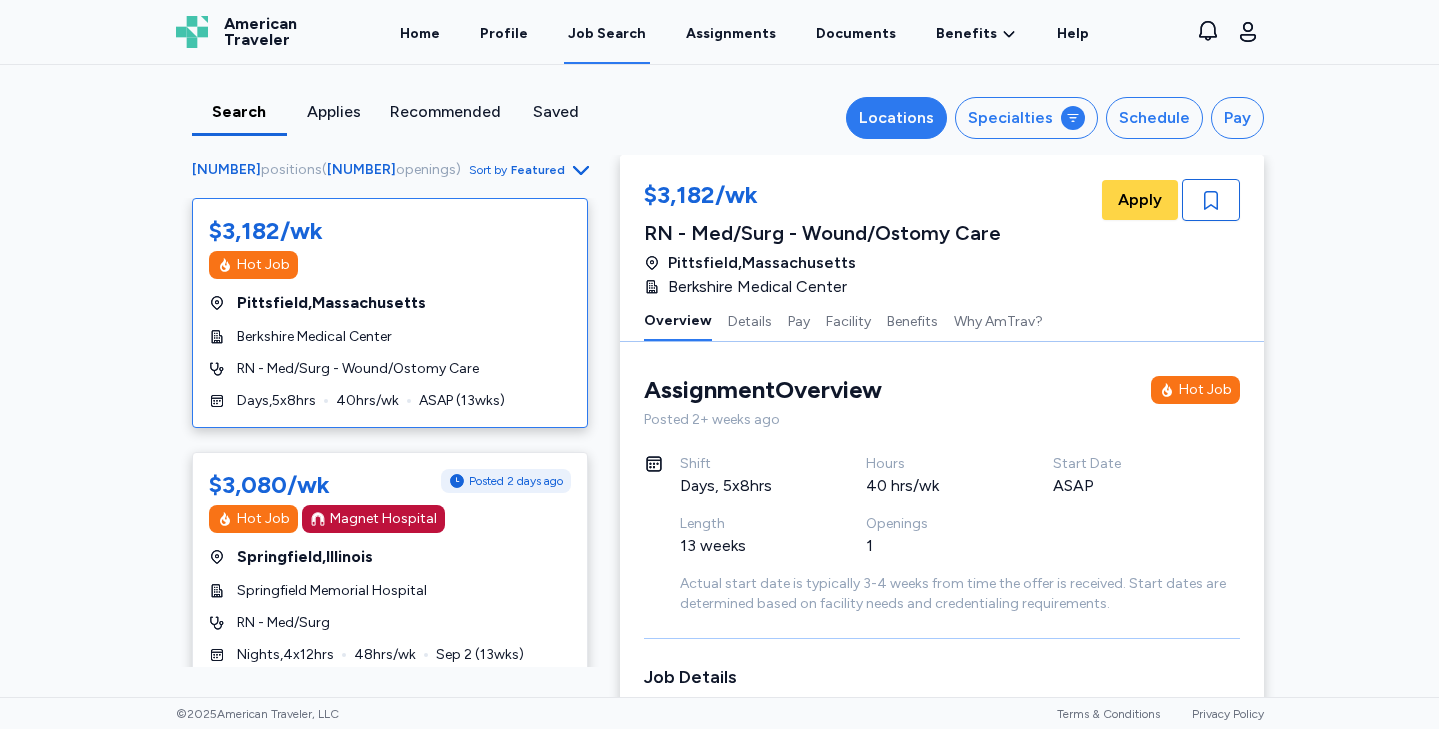 click on "Locations" at bounding box center [896, 118] 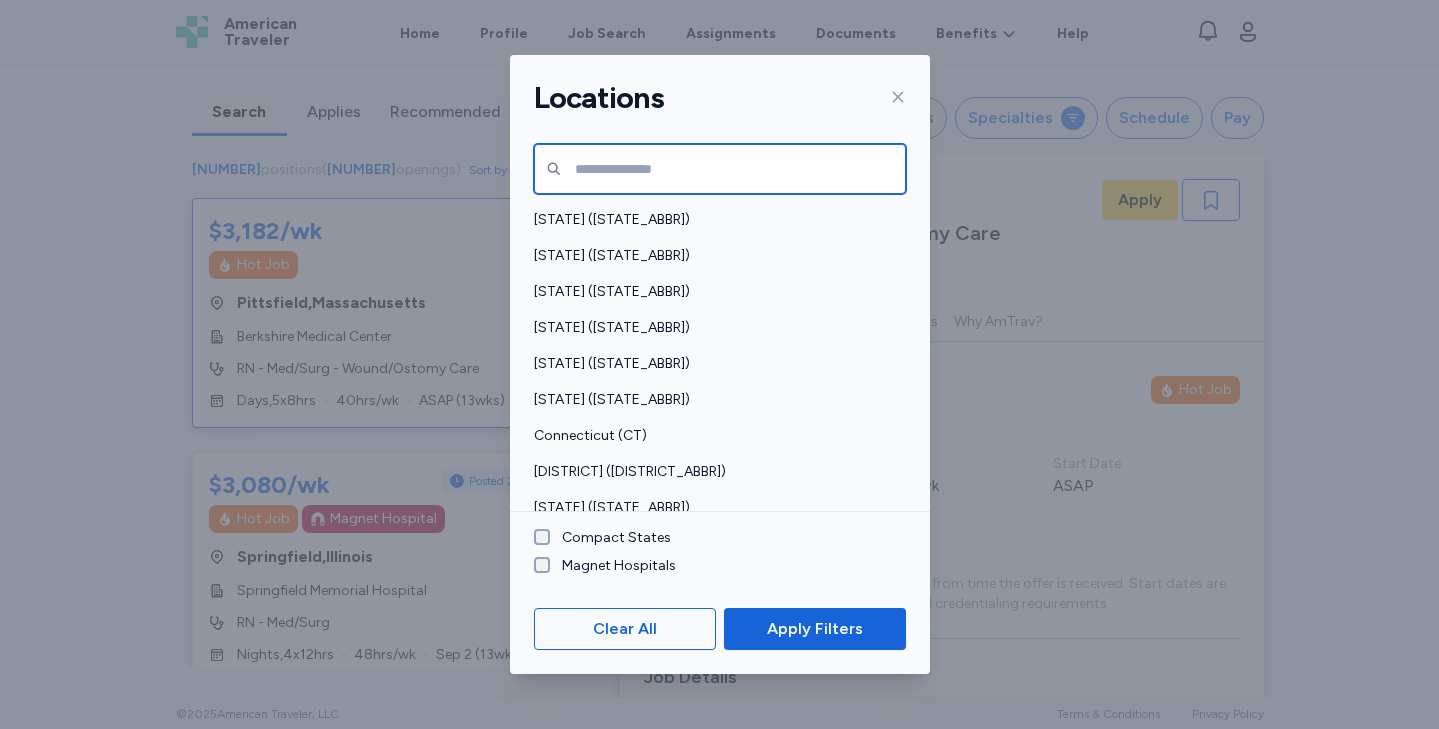 click at bounding box center (720, 169) 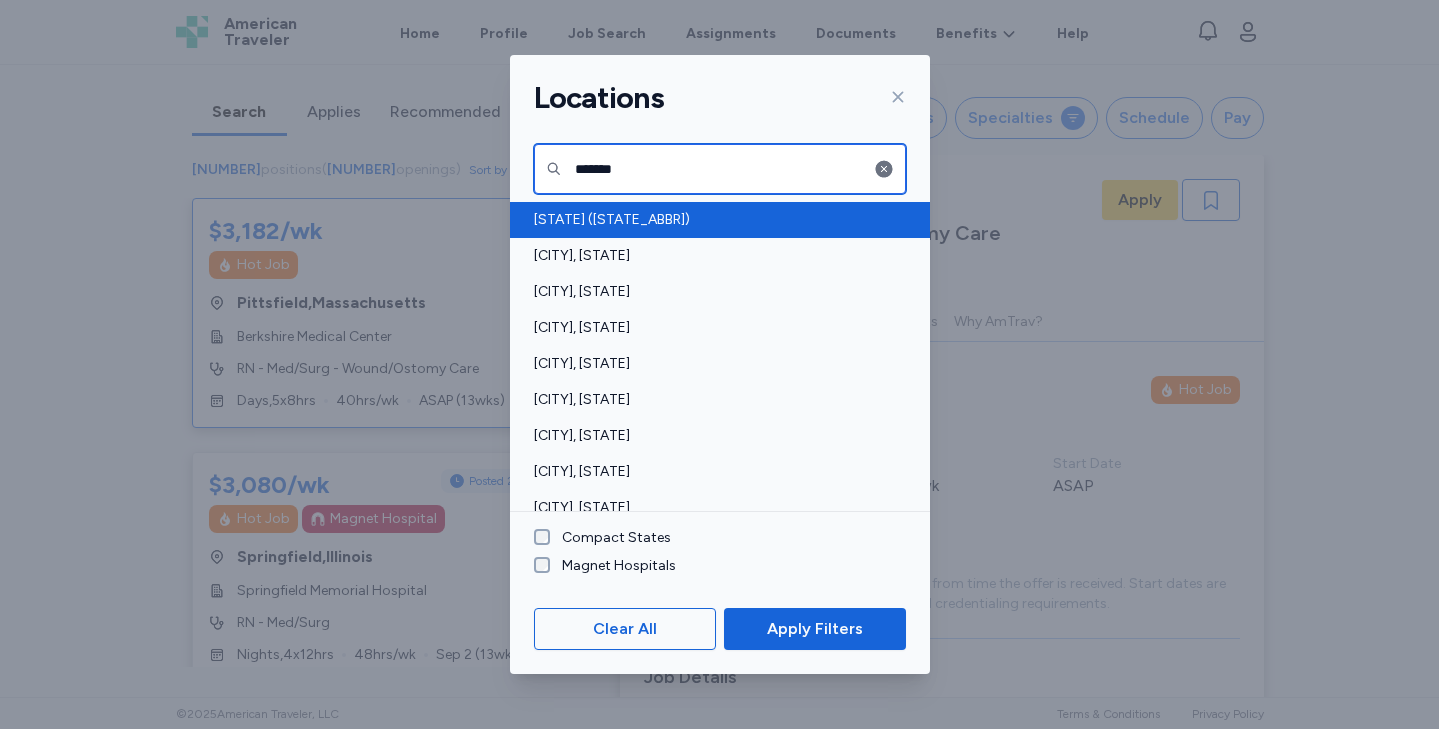 type on "*******" 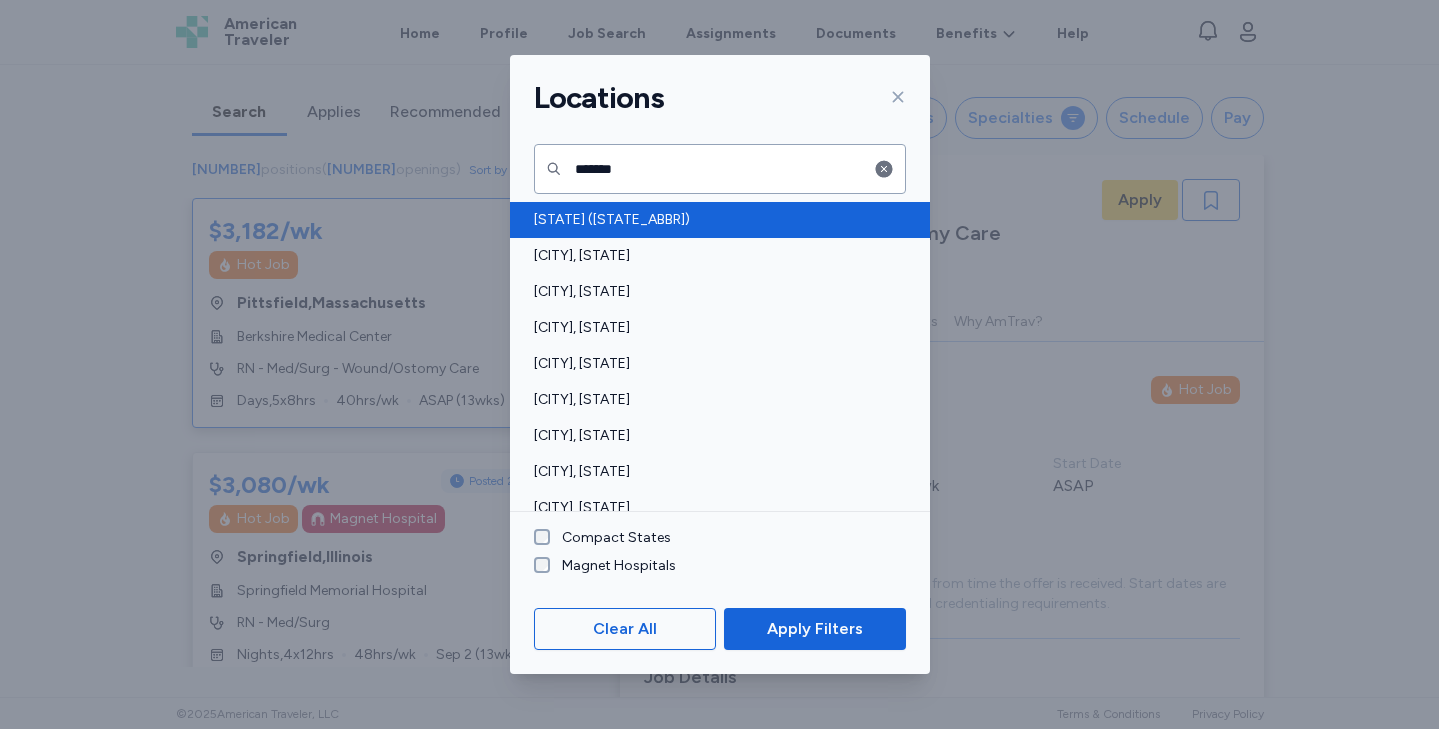 click on "[STATE] ([STATE_ABBR])" at bounding box center [720, 220] 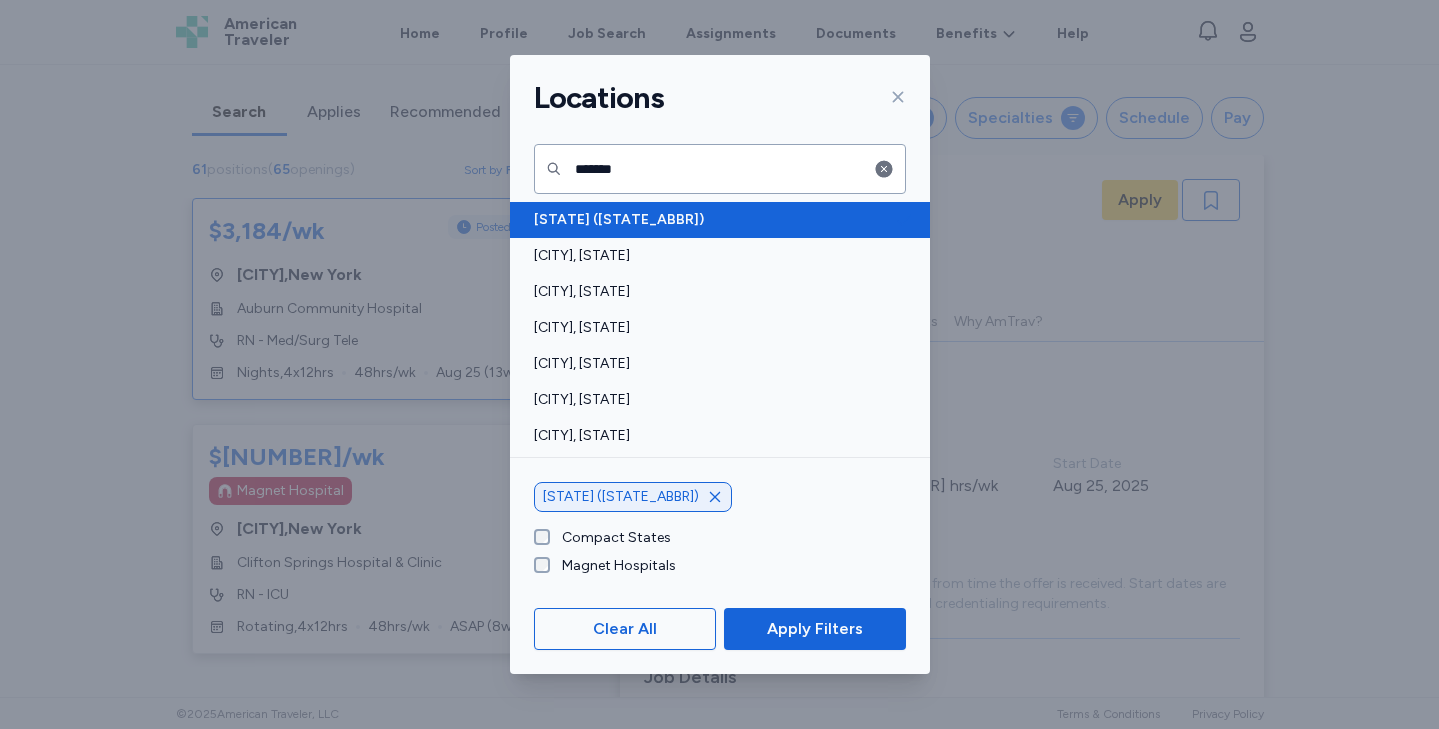 scroll, scrollTop: 2, scrollLeft: 0, axis: vertical 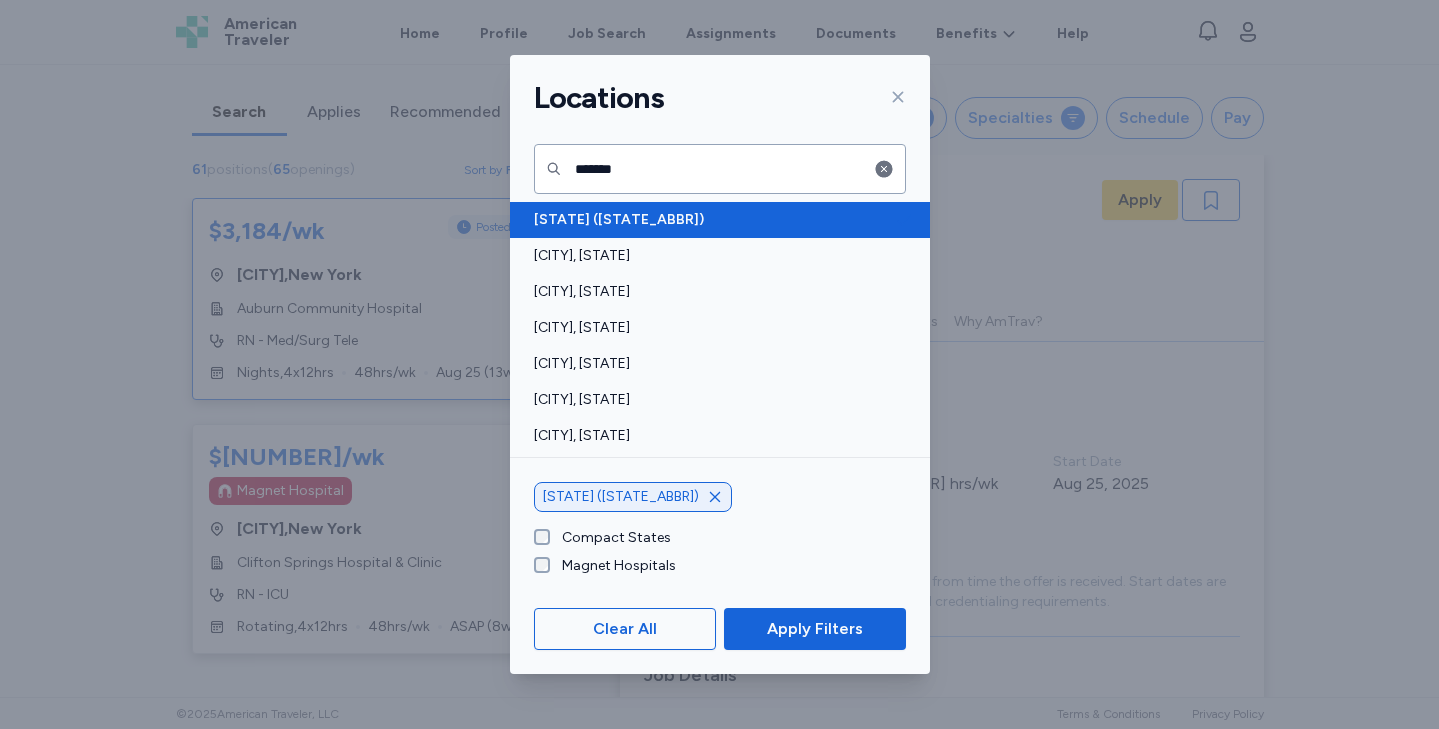 click on "[STATE] ([STATE_ABBR])" at bounding box center (714, 220) 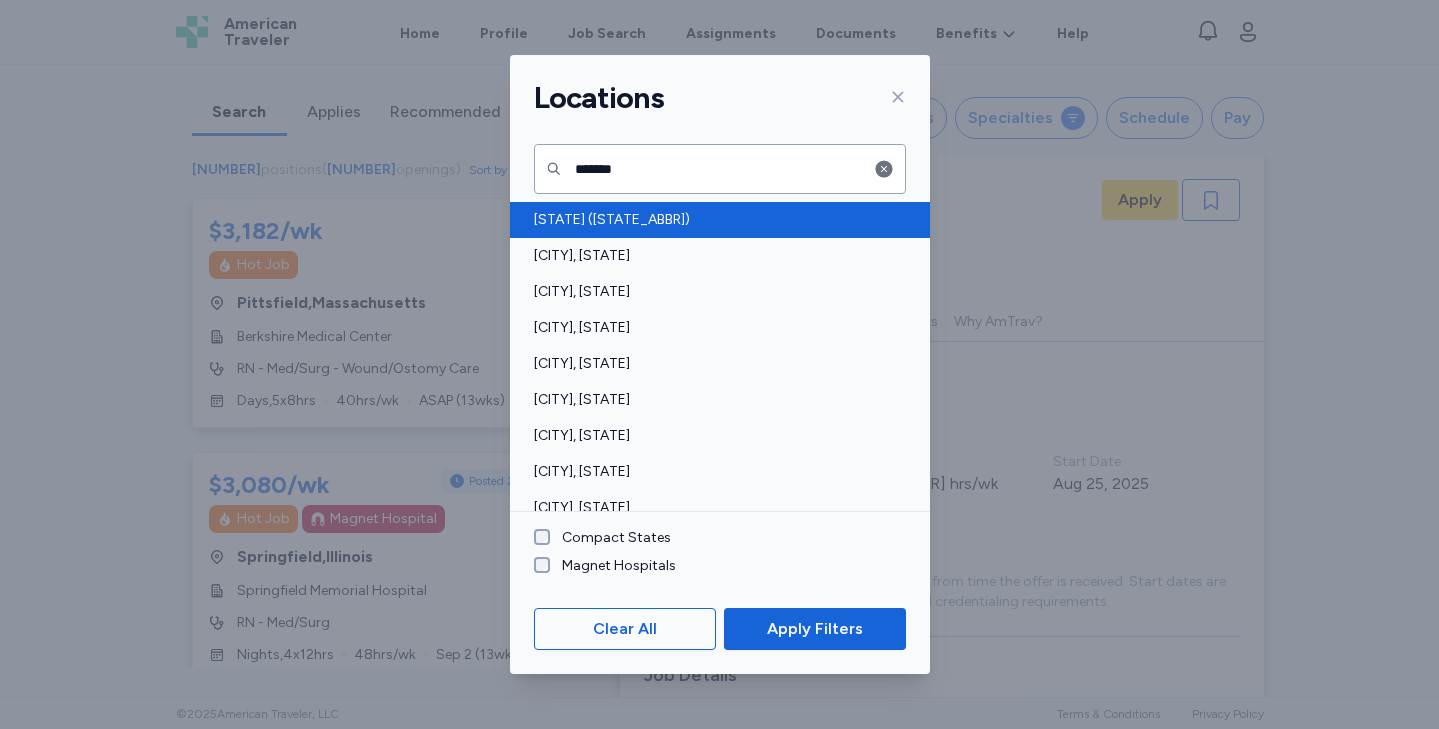 click on "[STATE] ([STATE_ABBR])" at bounding box center [720, 220] 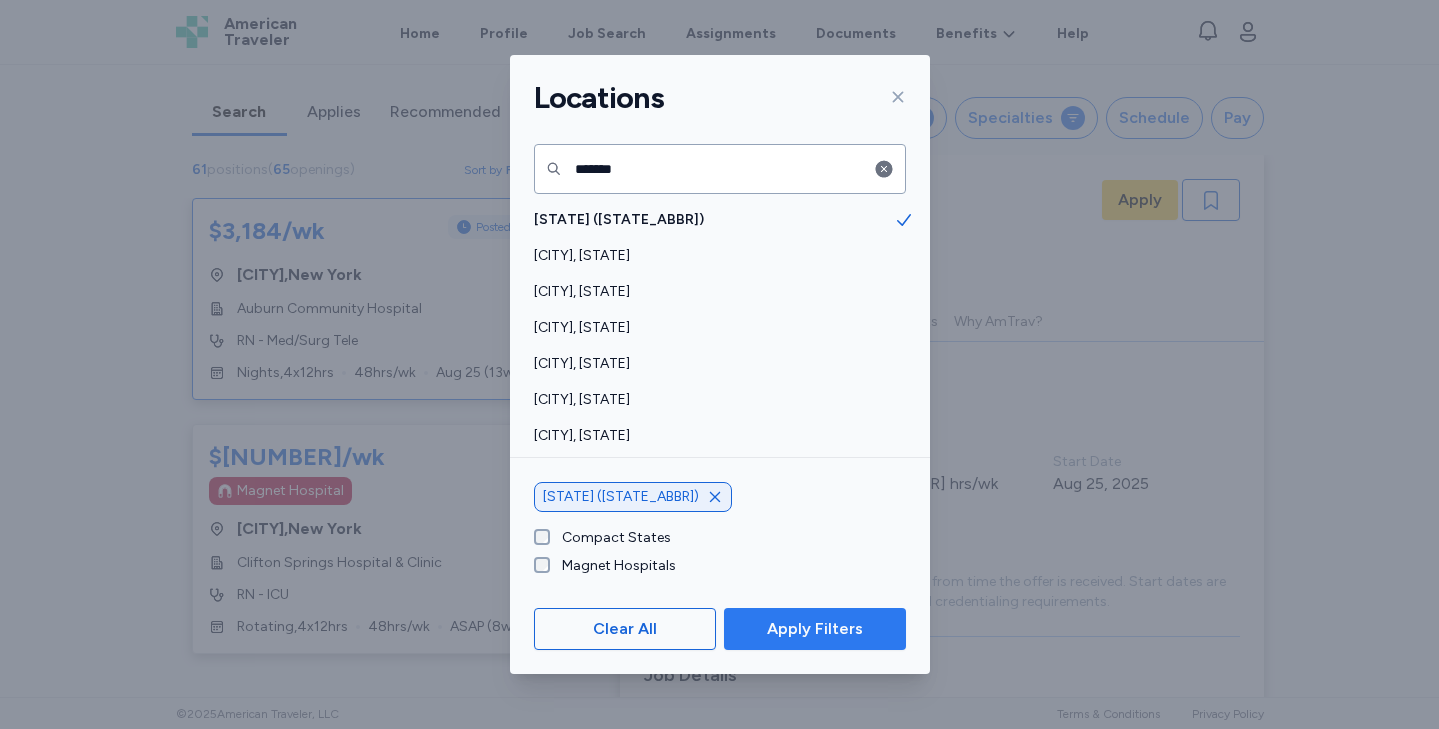 click on "Apply Filters" at bounding box center [815, 629] 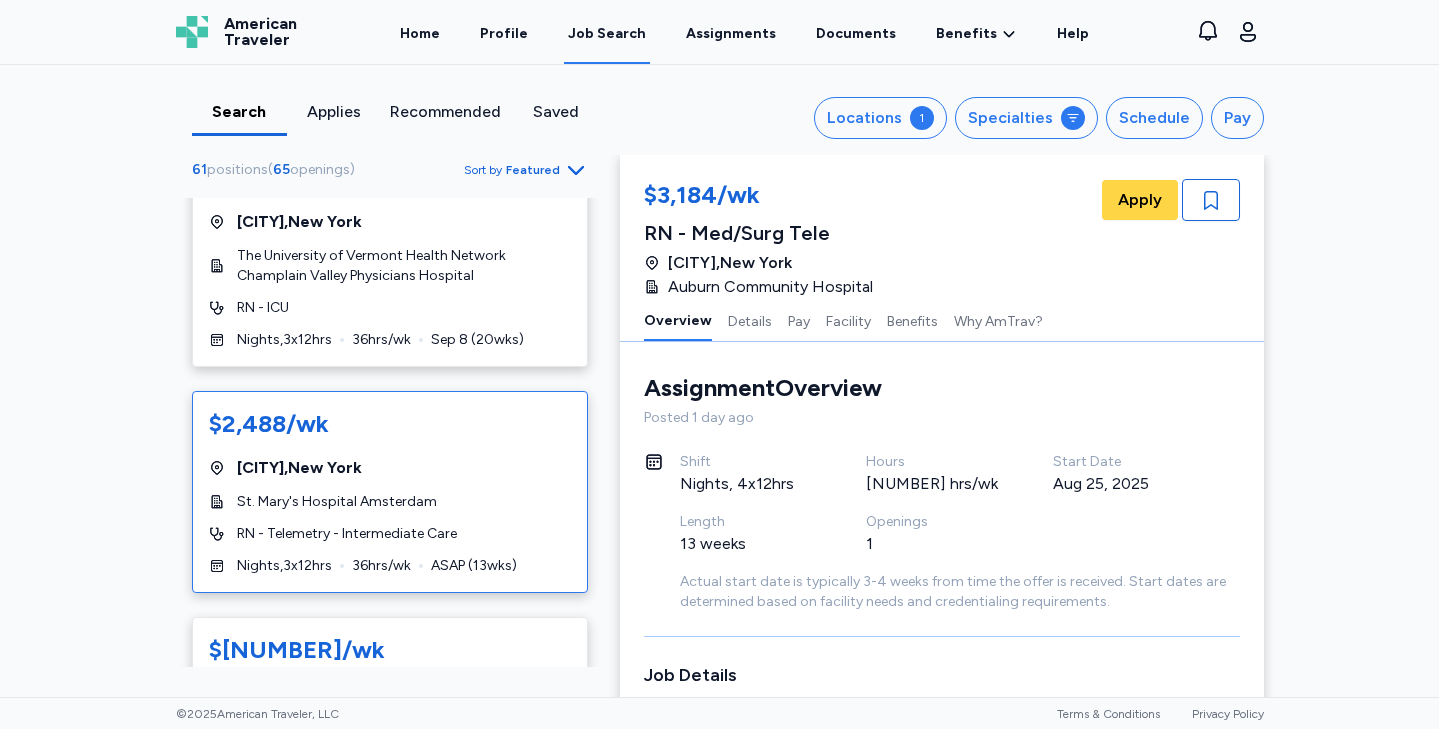 scroll, scrollTop: 5376, scrollLeft: 0, axis: vertical 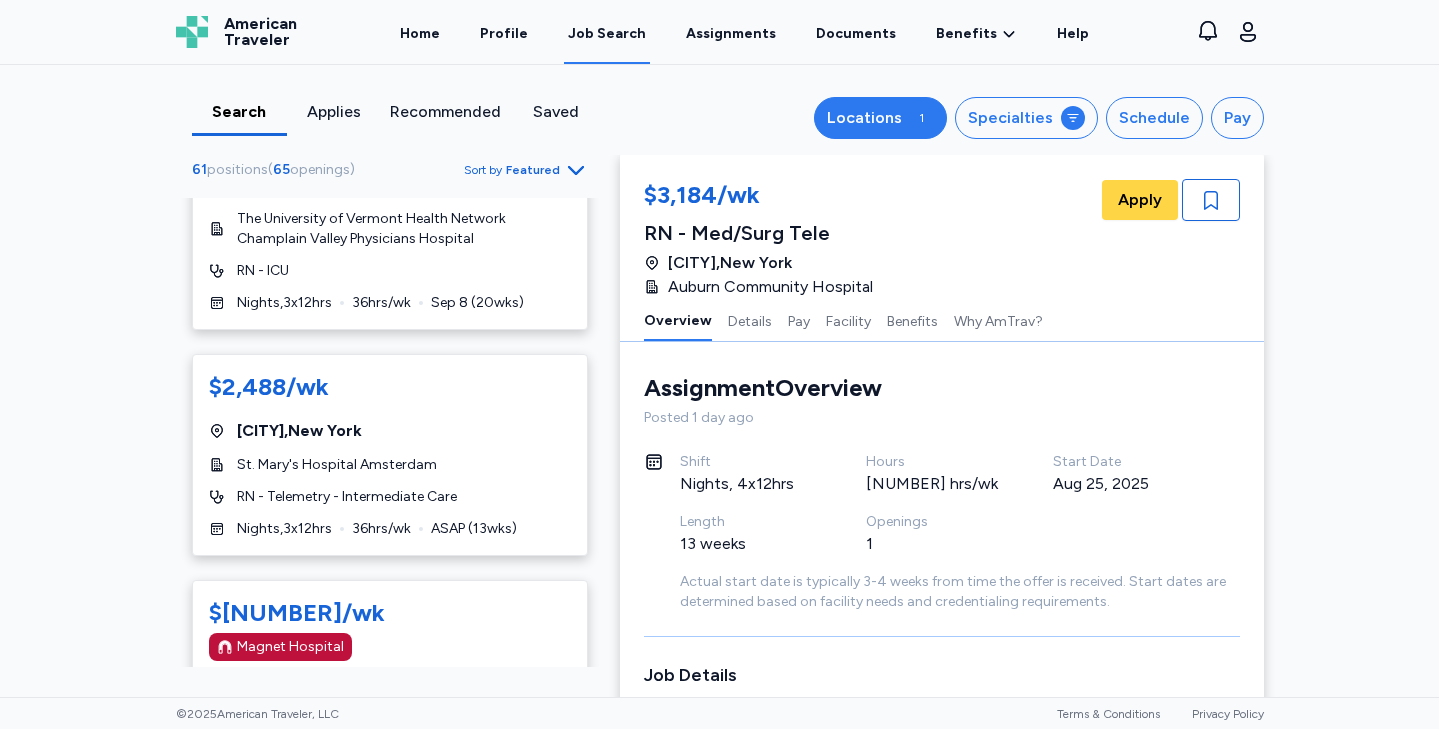 click on "Locations" at bounding box center [864, 118] 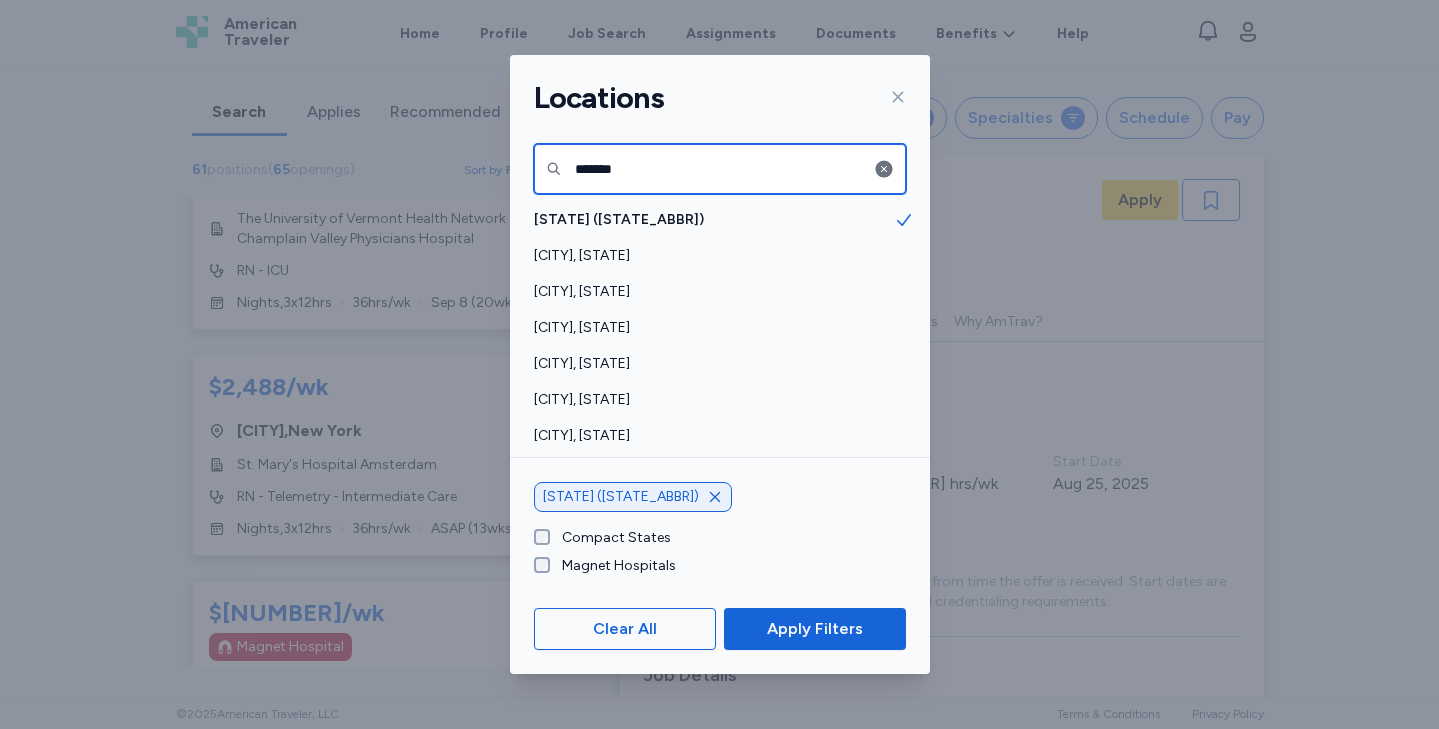 click on "*******" at bounding box center (720, 169) 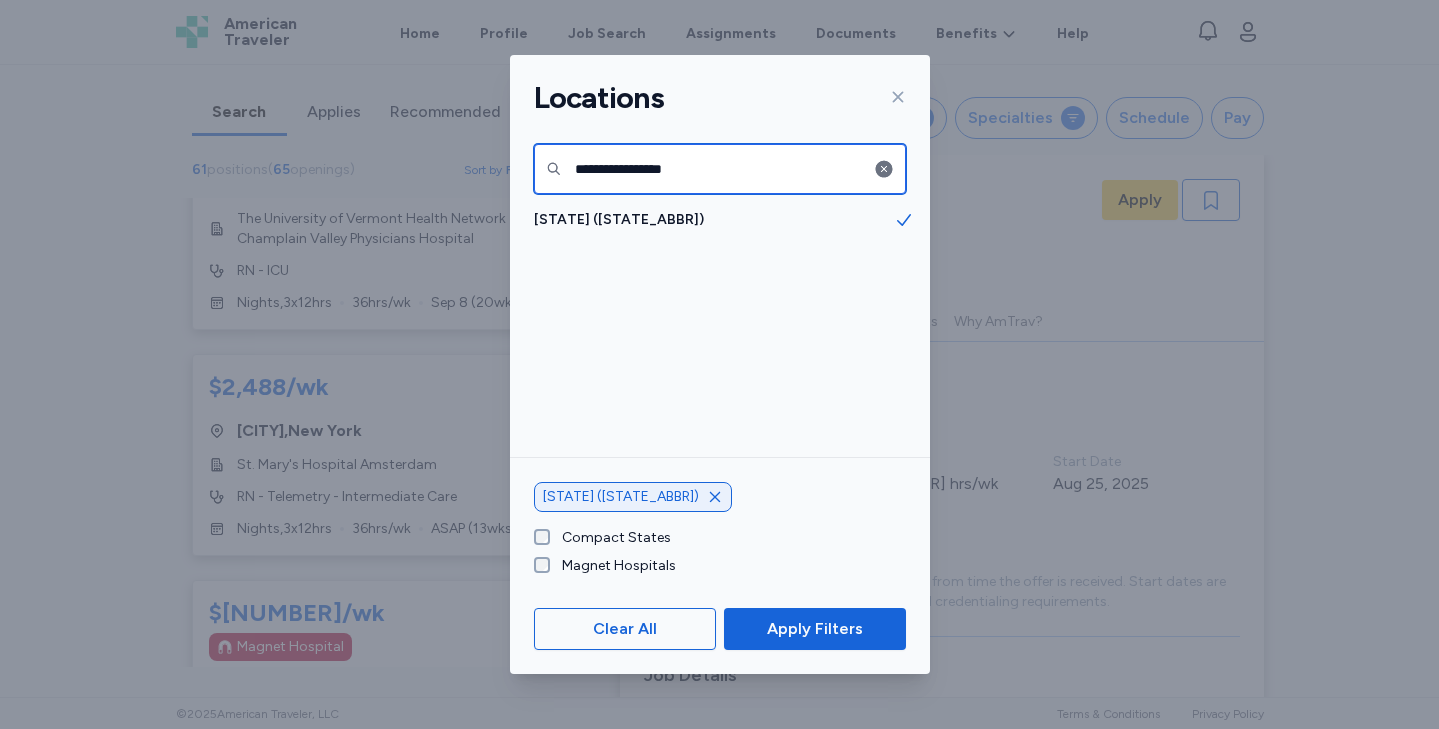 type on "**********" 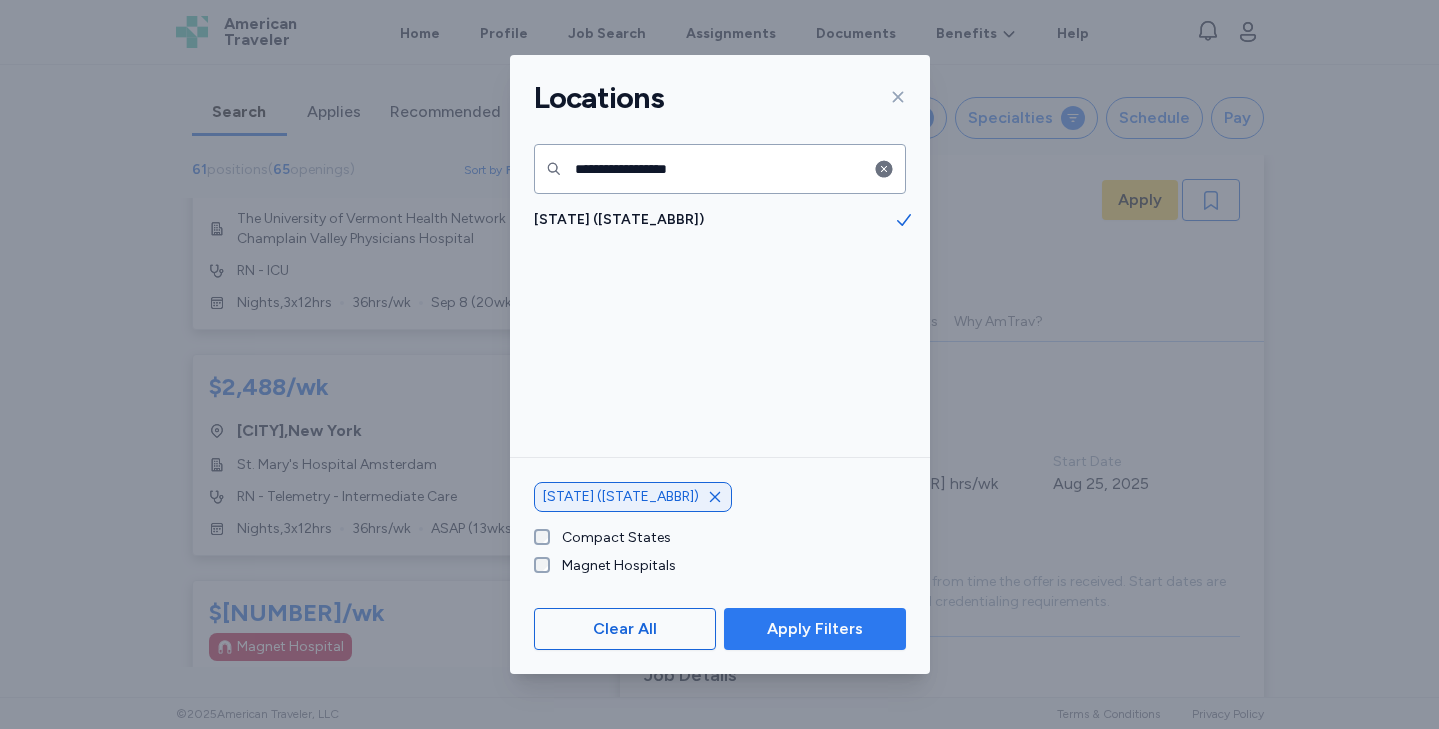 drag, startPoint x: 714, startPoint y: 226, endPoint x: 790, endPoint y: 630, distance: 411.08636 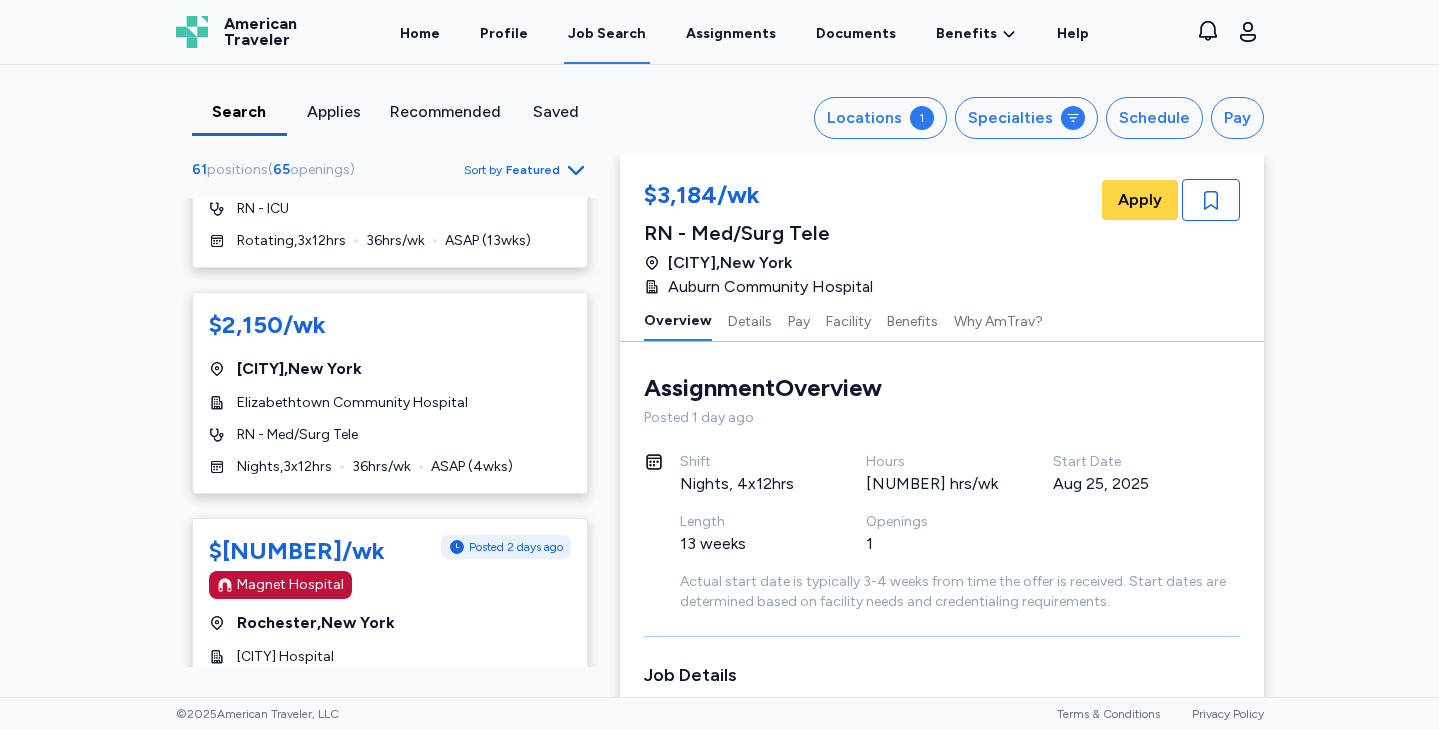 scroll, scrollTop: 11355, scrollLeft: 0, axis: vertical 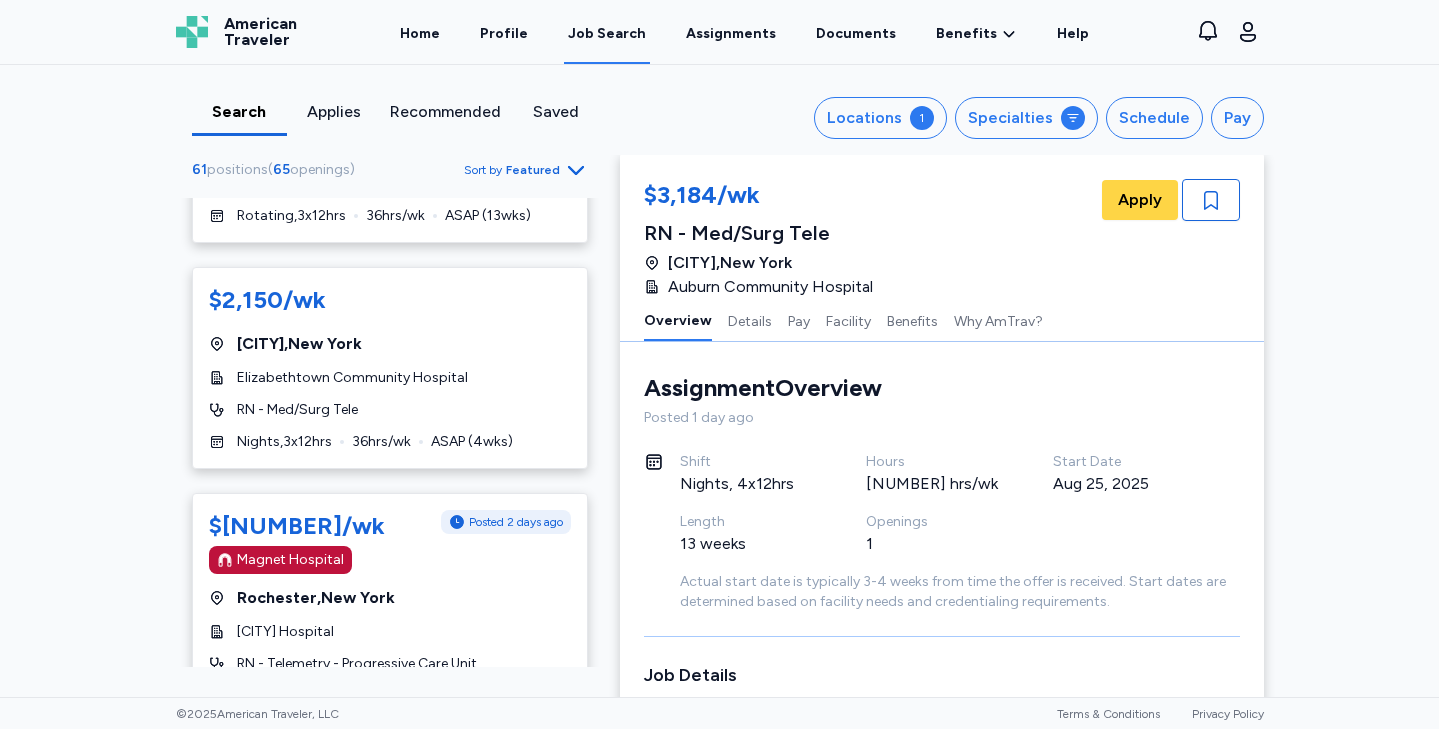 click 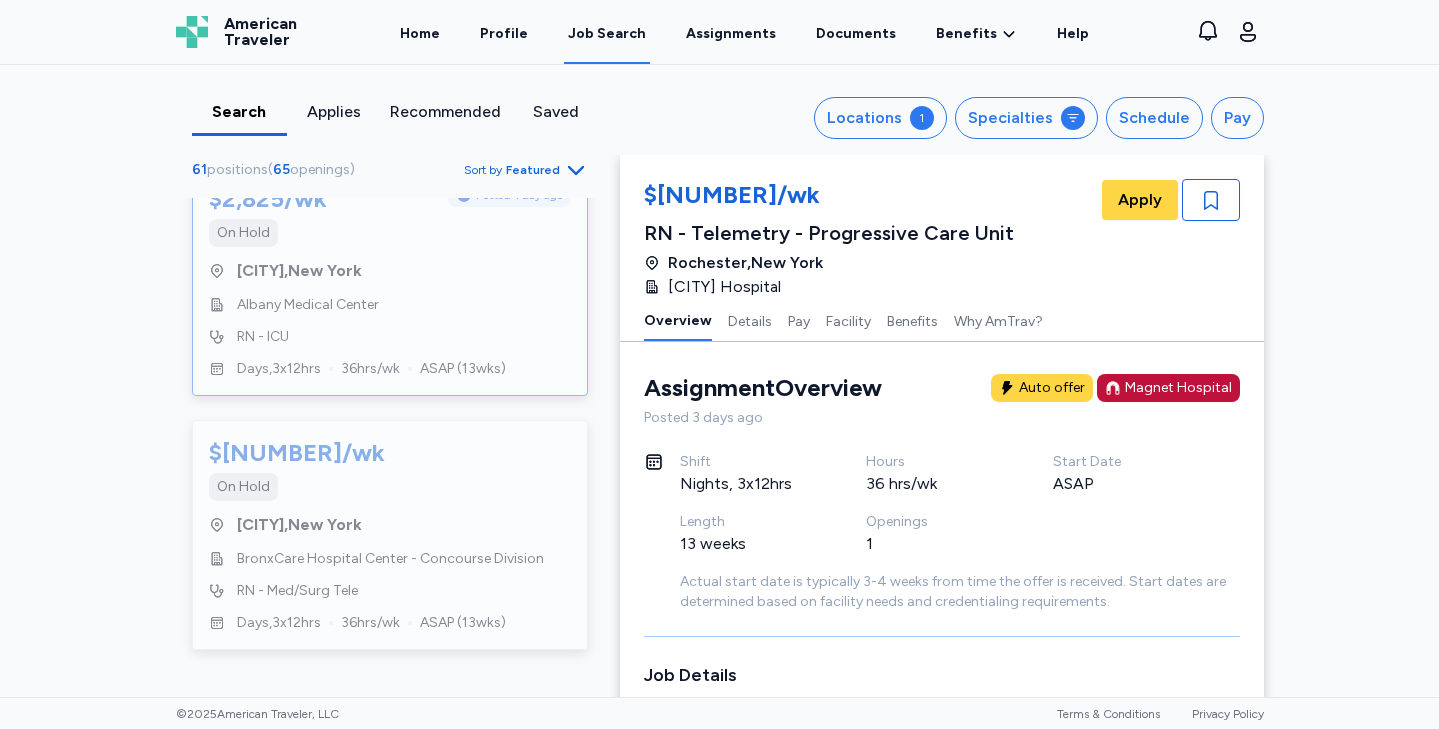 scroll, scrollTop: 1253, scrollLeft: 0, axis: vertical 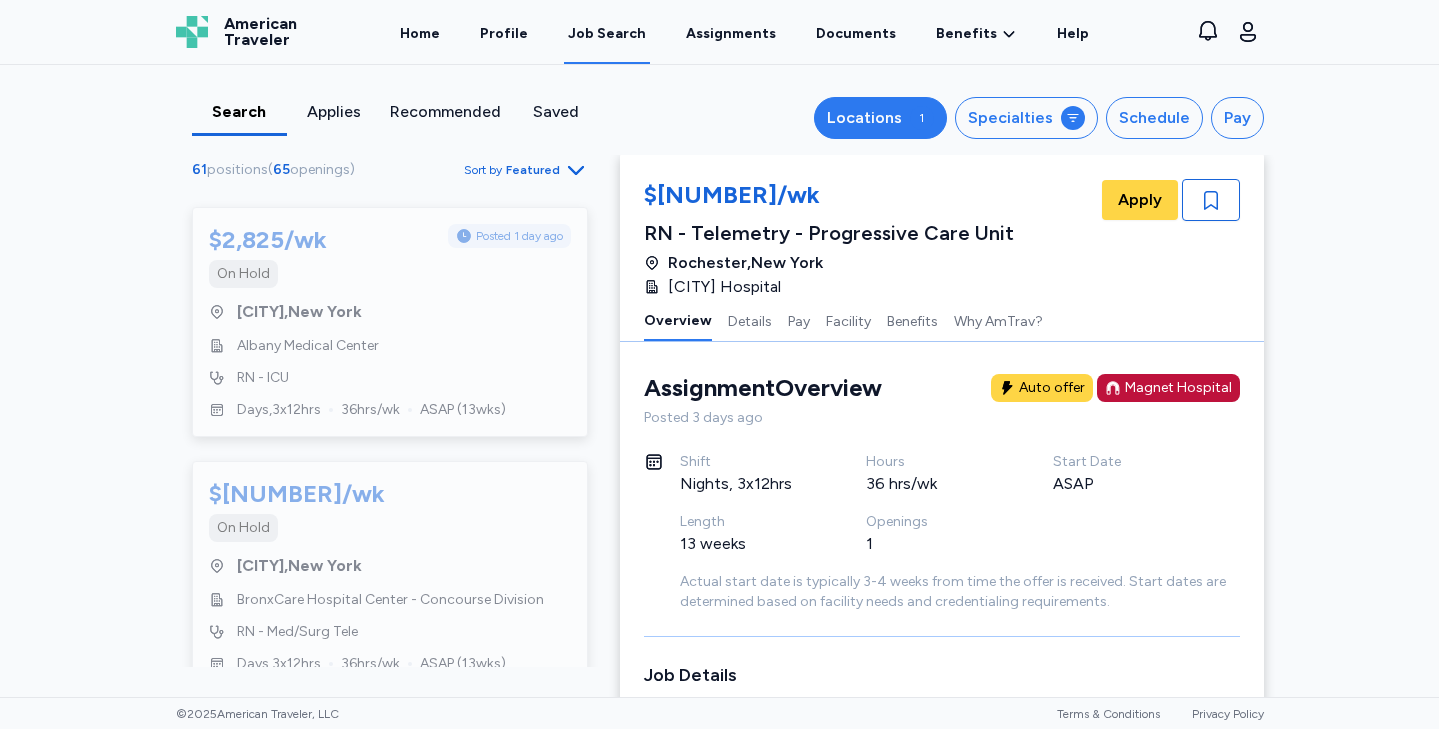 click on "Locations" at bounding box center [864, 118] 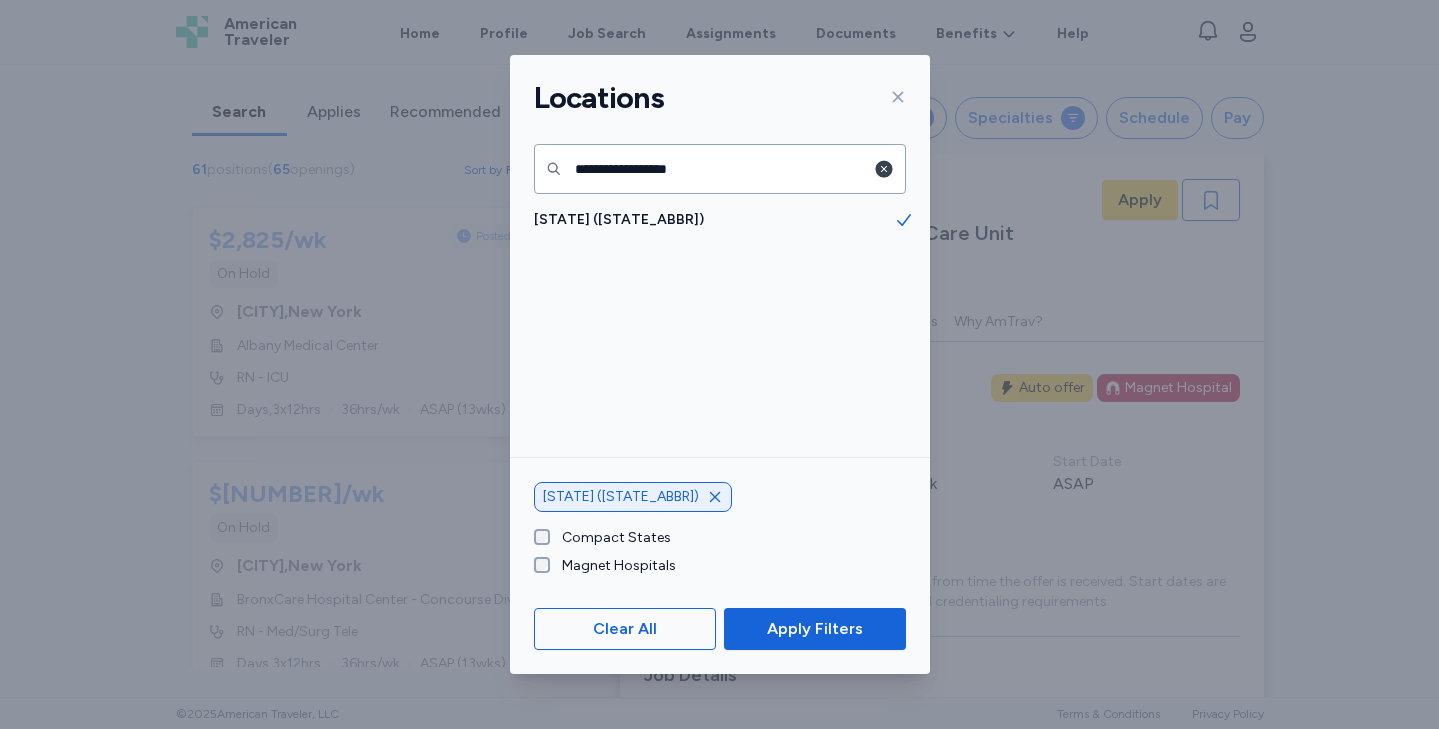 click 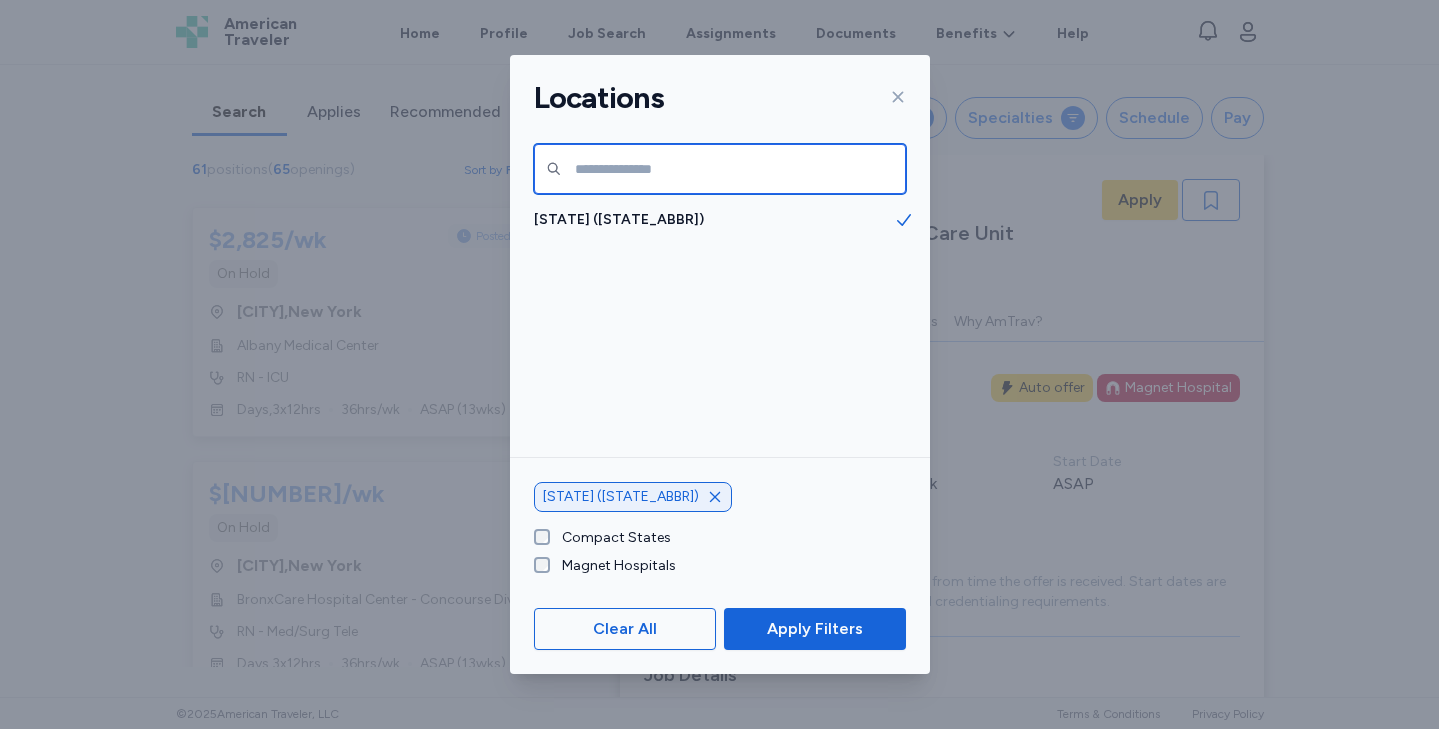 click at bounding box center [720, 169] 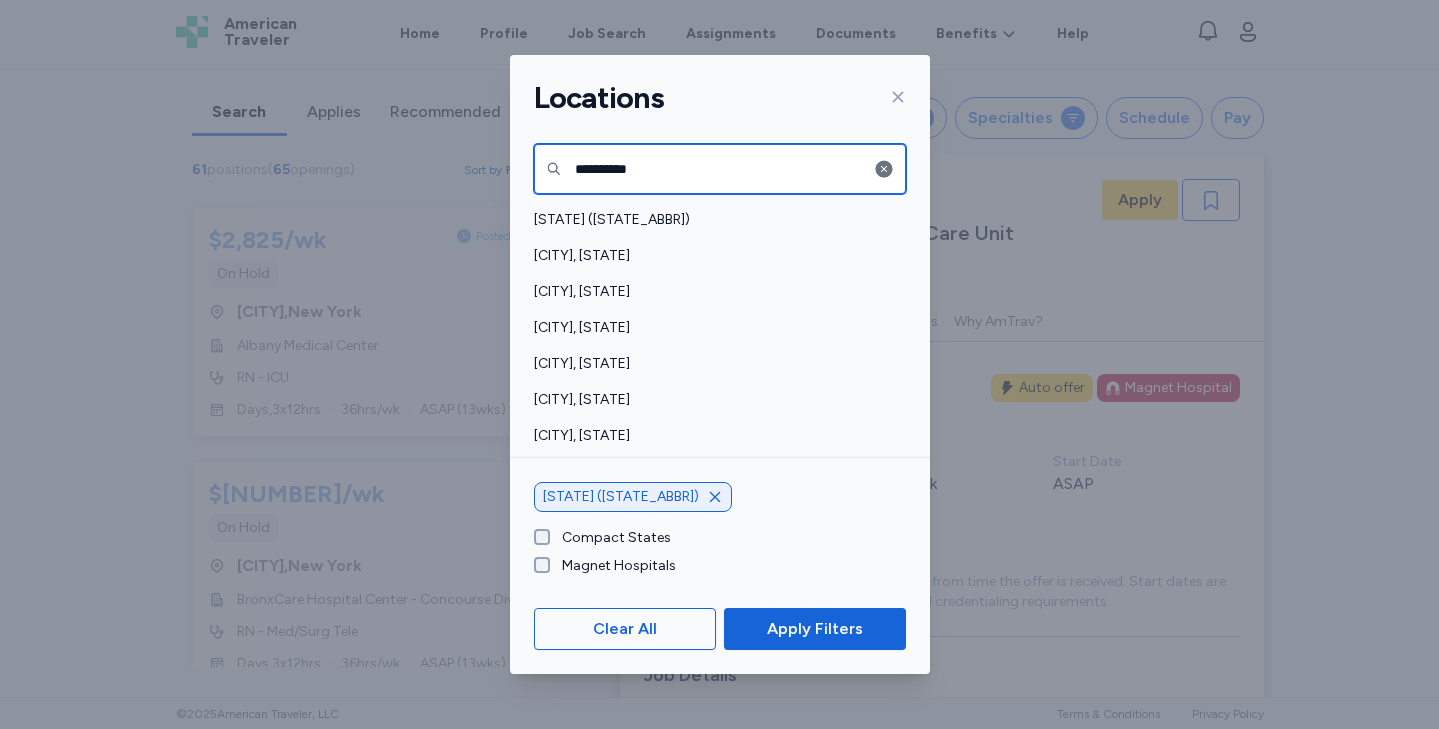 type on "**********" 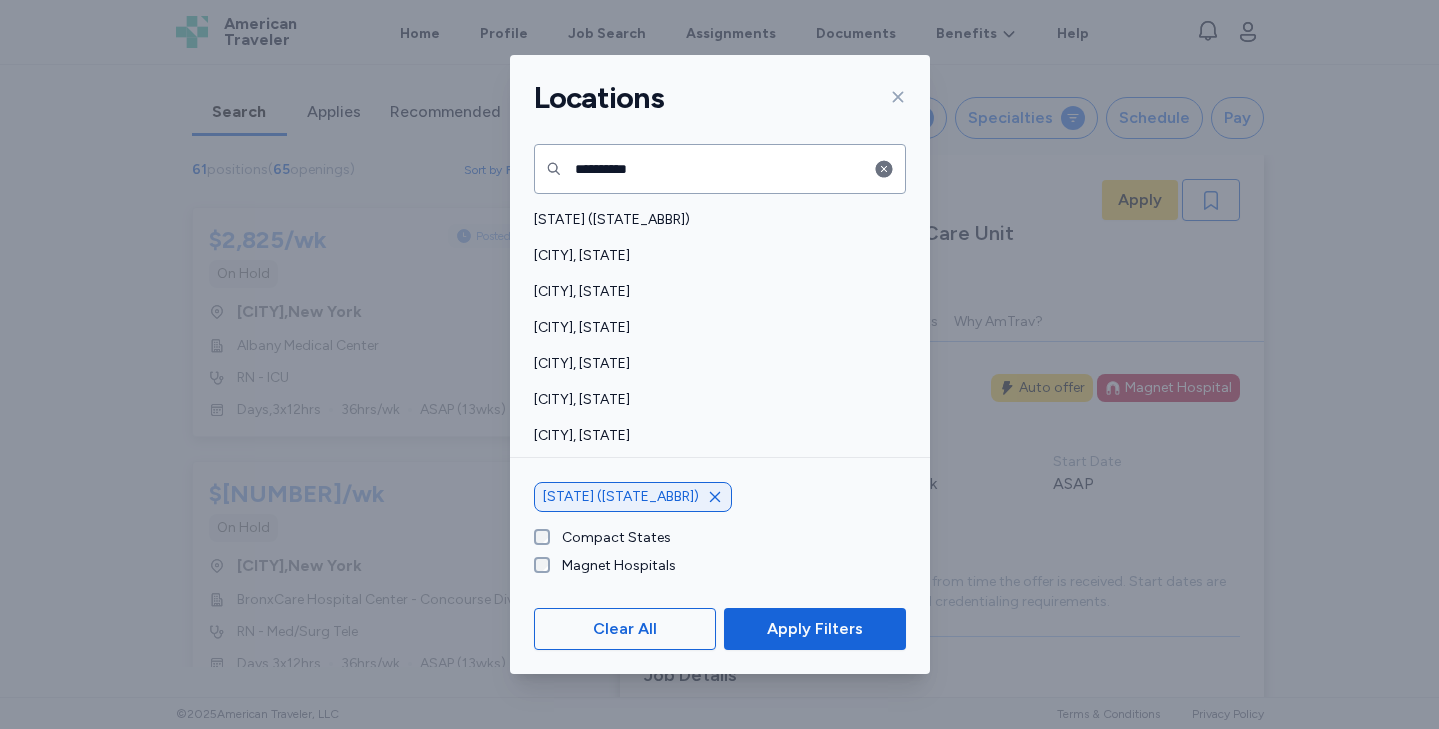 drag, startPoint x: 748, startPoint y: 160, endPoint x: 742, endPoint y: 196, distance: 36.496574 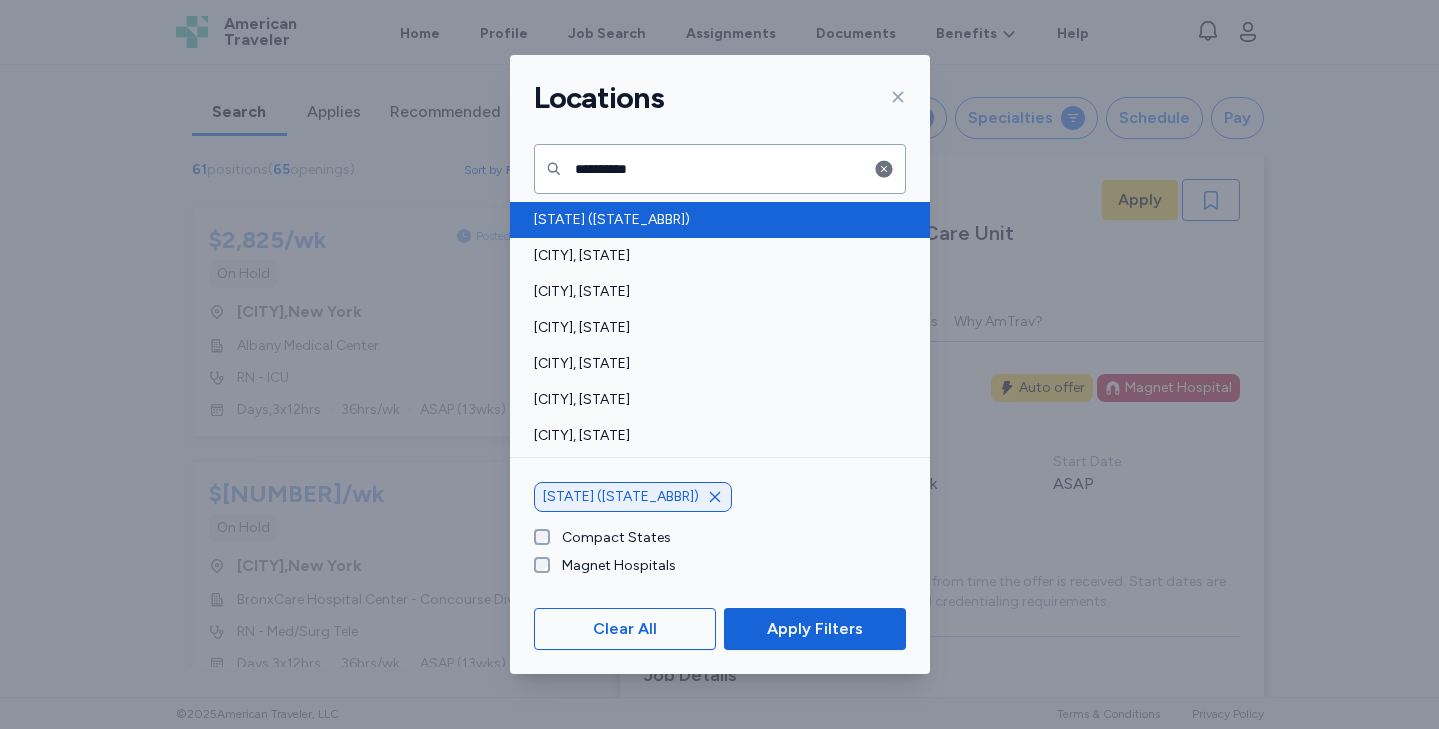click on "[STATE] ([STATE_ABBR])" at bounding box center [720, 220] 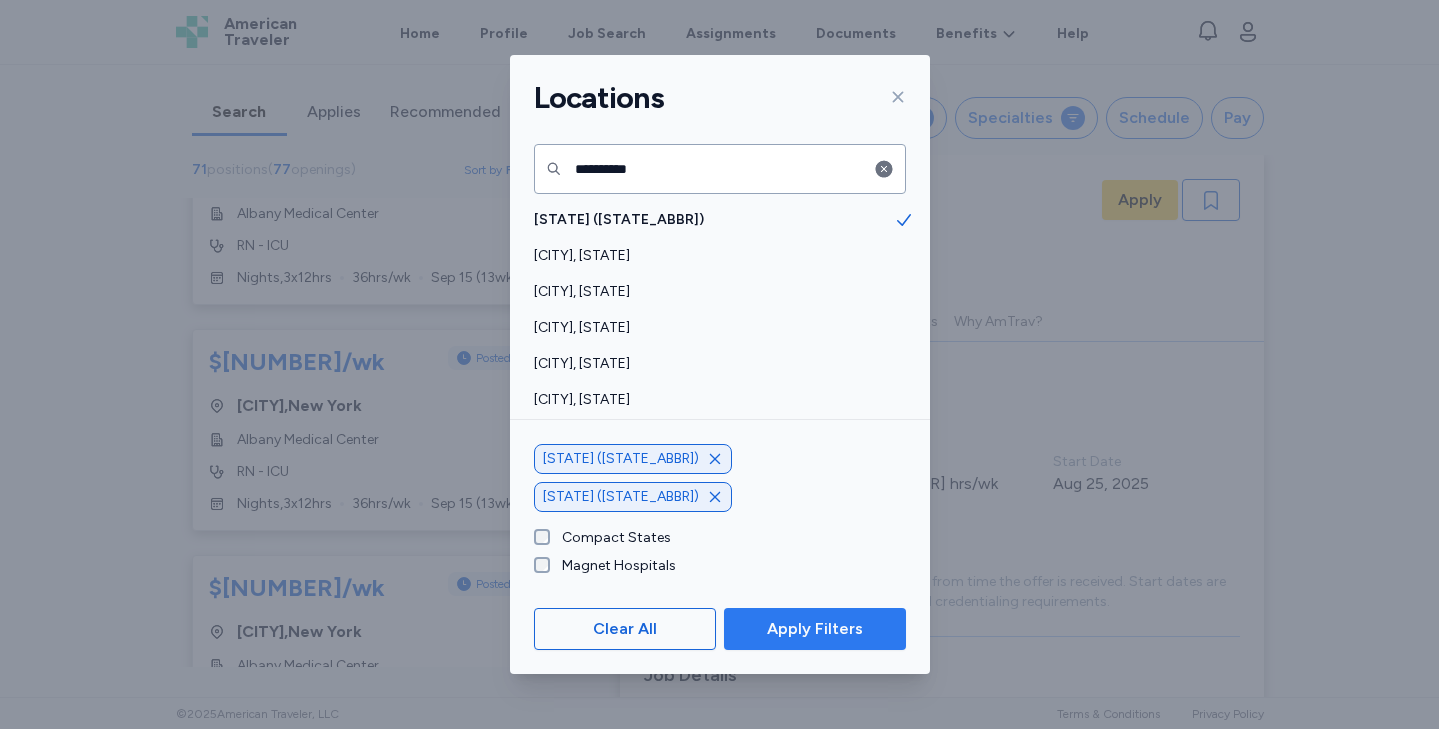 click on "Apply Filters" at bounding box center (815, 629) 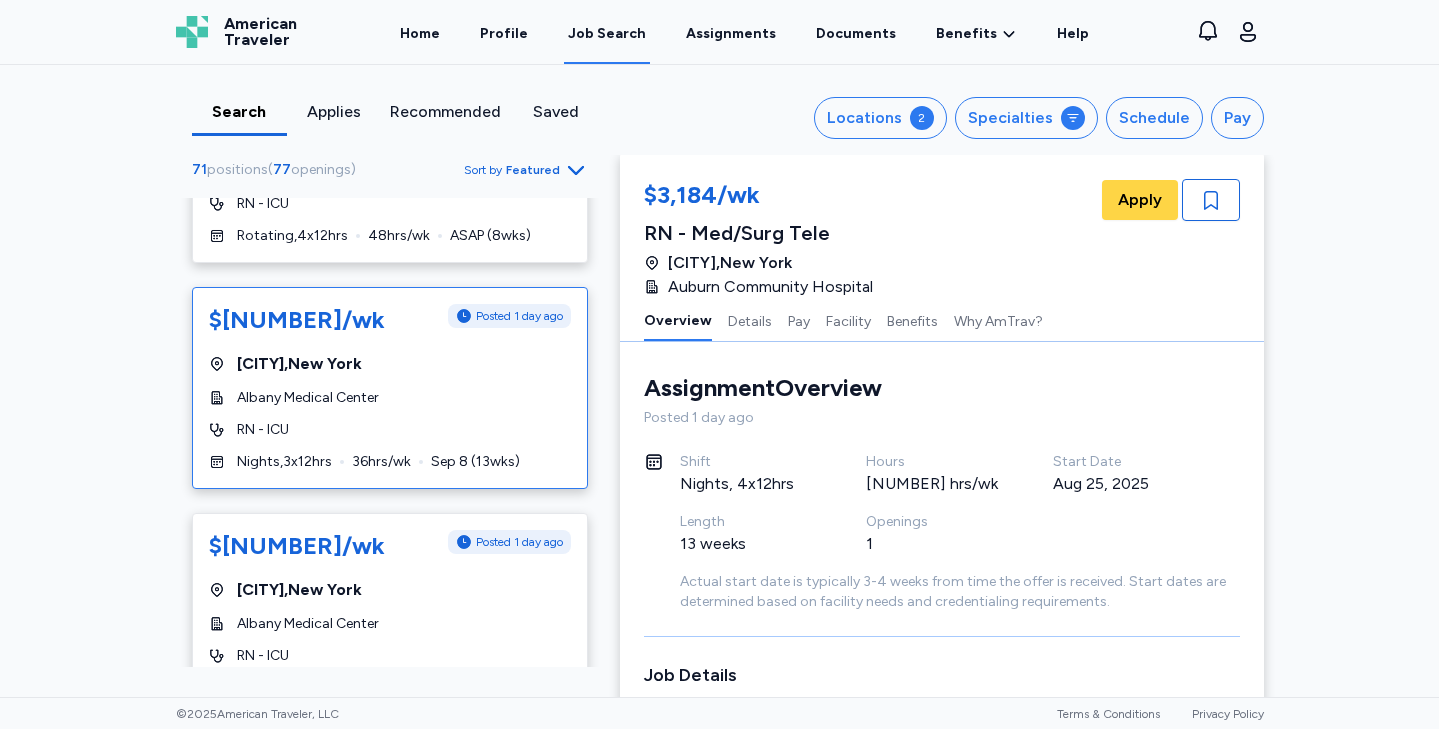 scroll, scrollTop: 0, scrollLeft: 0, axis: both 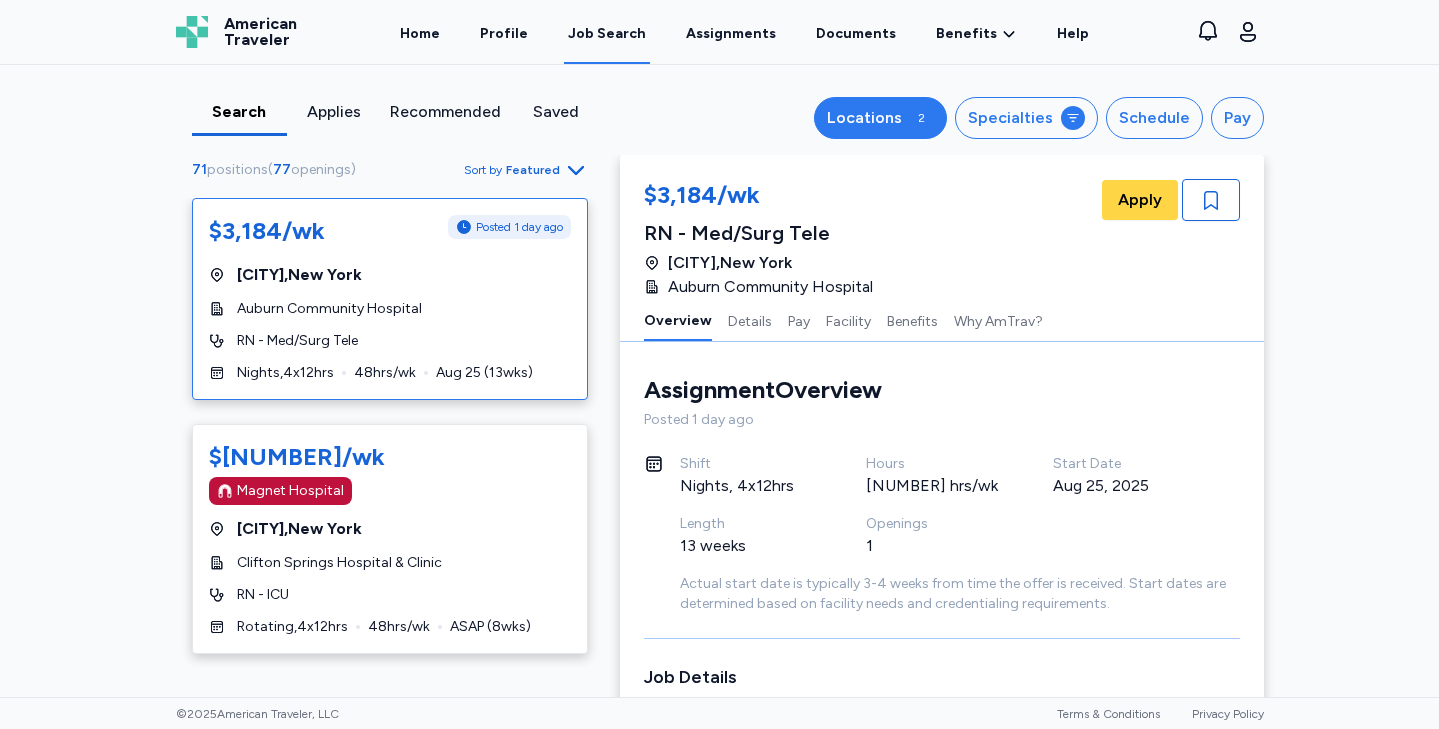 click on "Locations" at bounding box center (864, 118) 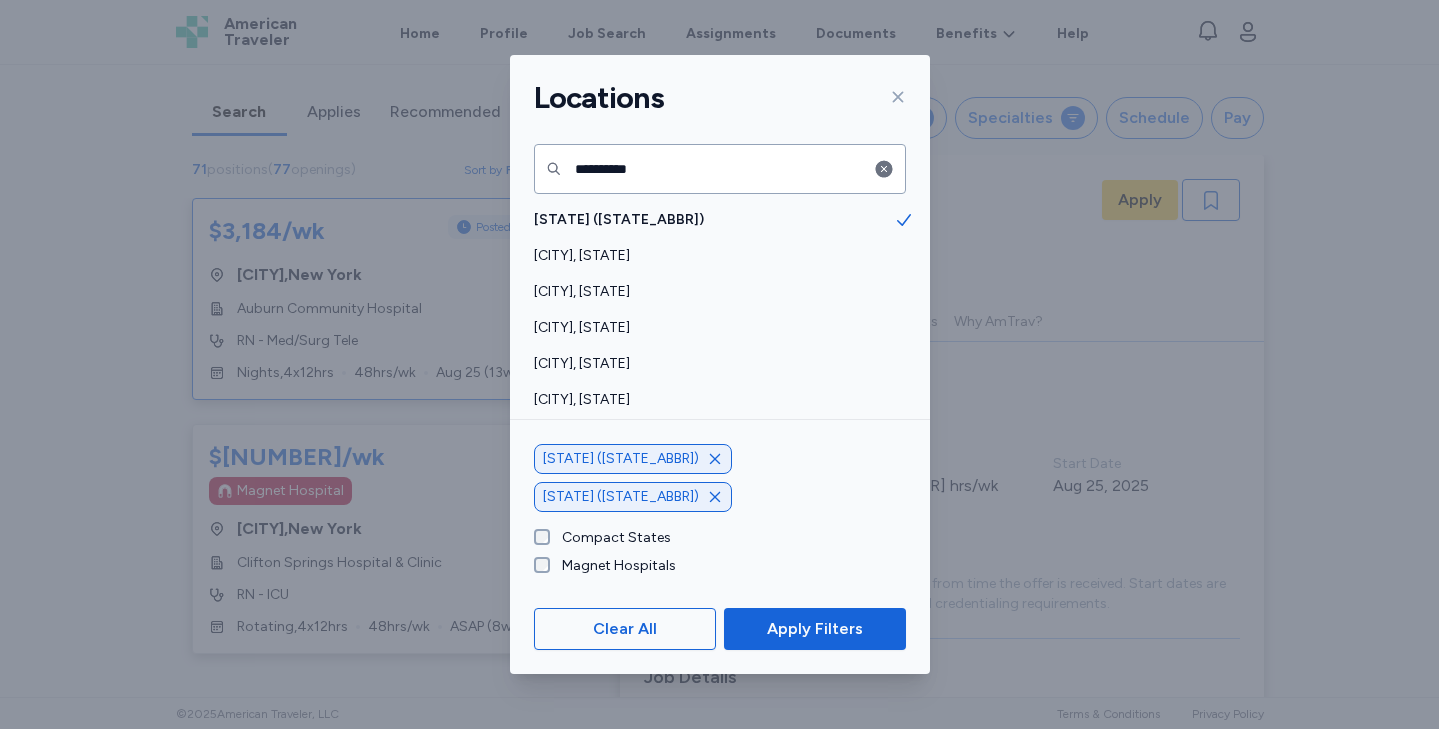 click 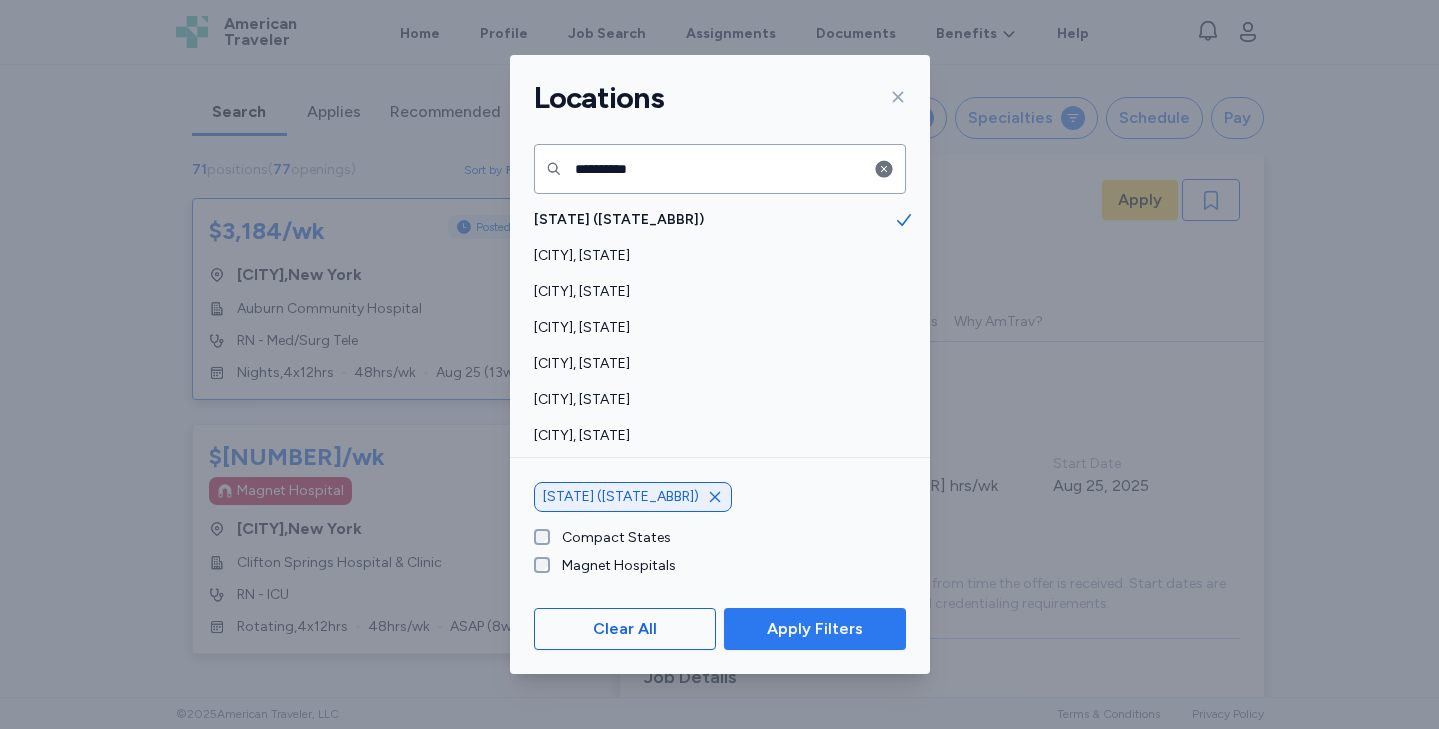 click on "Apply Filters" at bounding box center [815, 629] 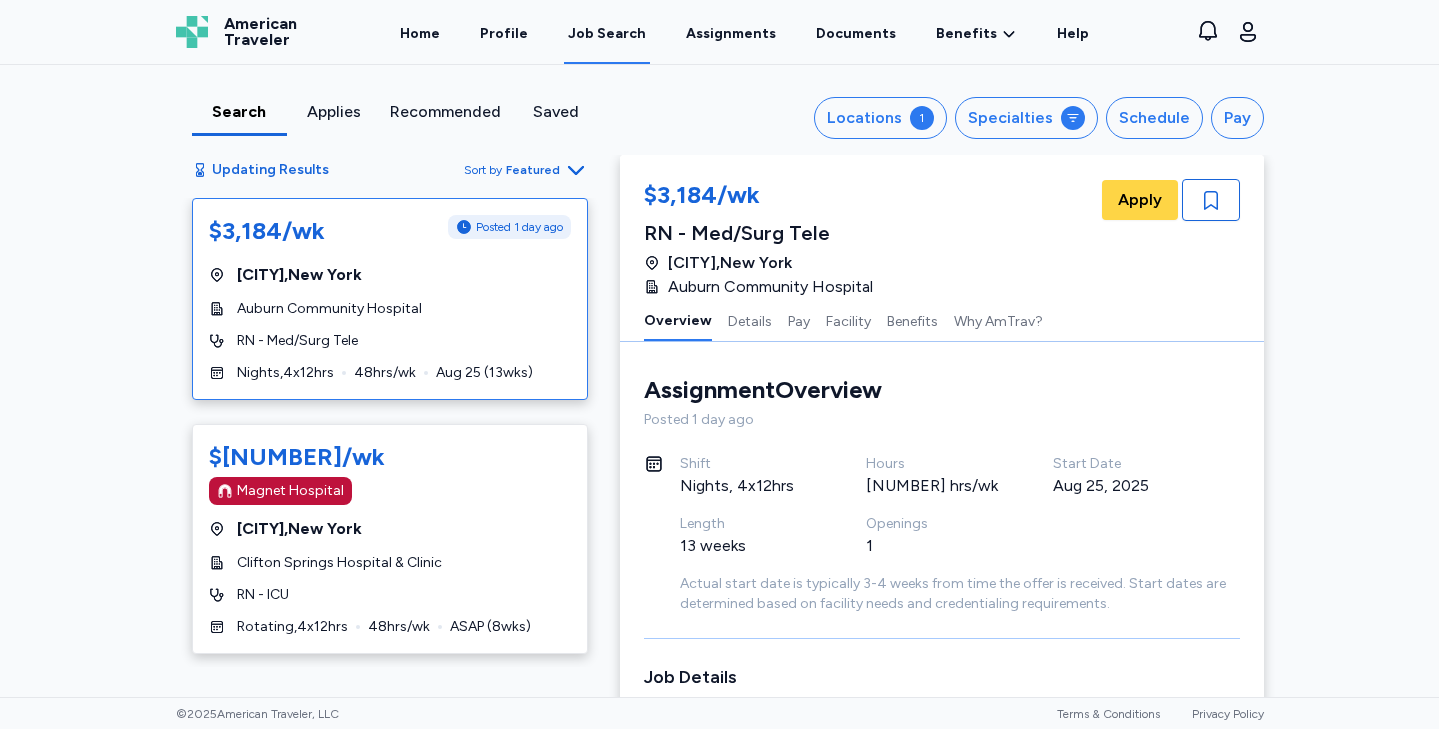 scroll, scrollTop: 2, scrollLeft: 0, axis: vertical 